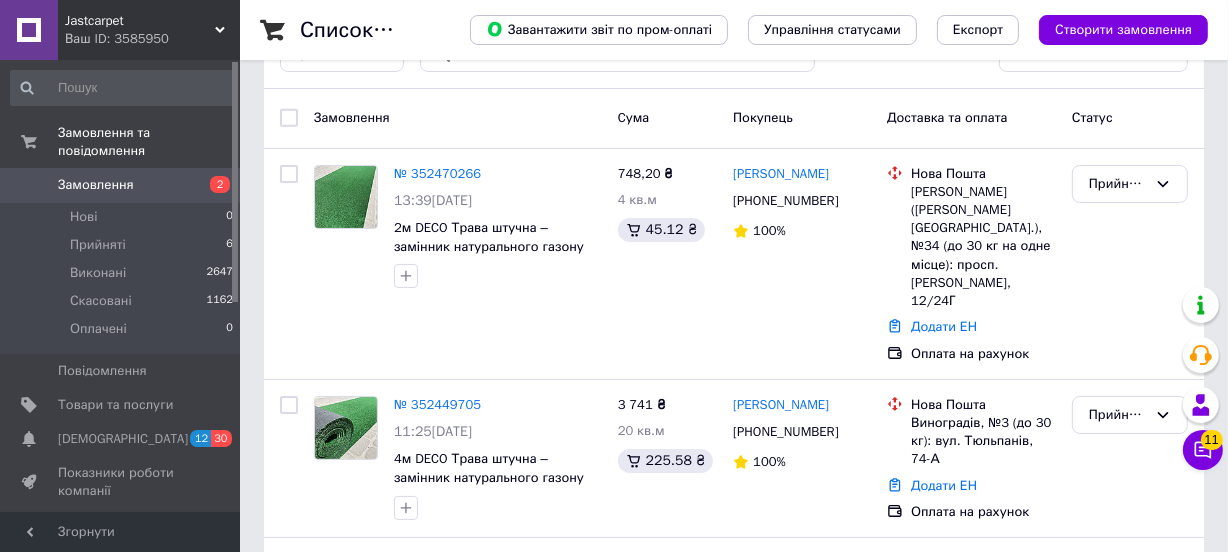 scroll, scrollTop: 0, scrollLeft: 0, axis: both 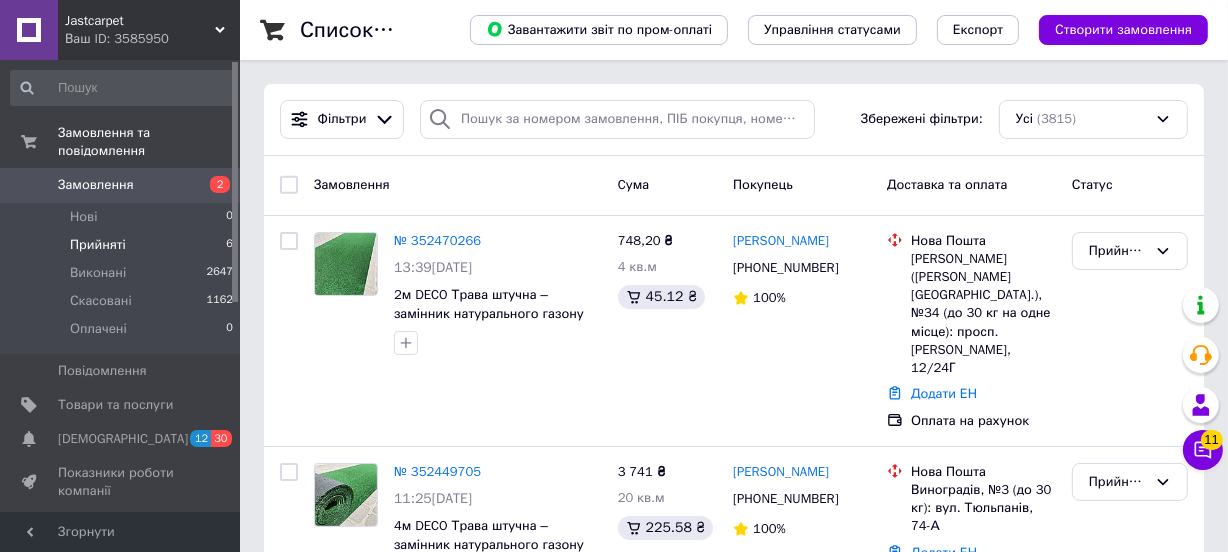 click on "Прийняті" at bounding box center [98, 245] 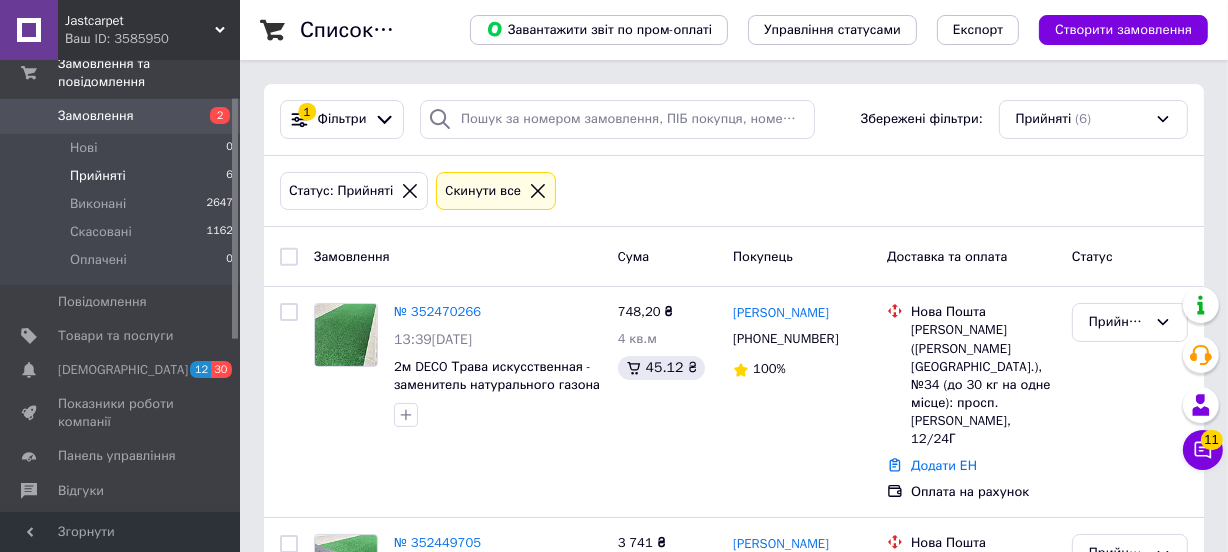 scroll, scrollTop: 181, scrollLeft: 0, axis: vertical 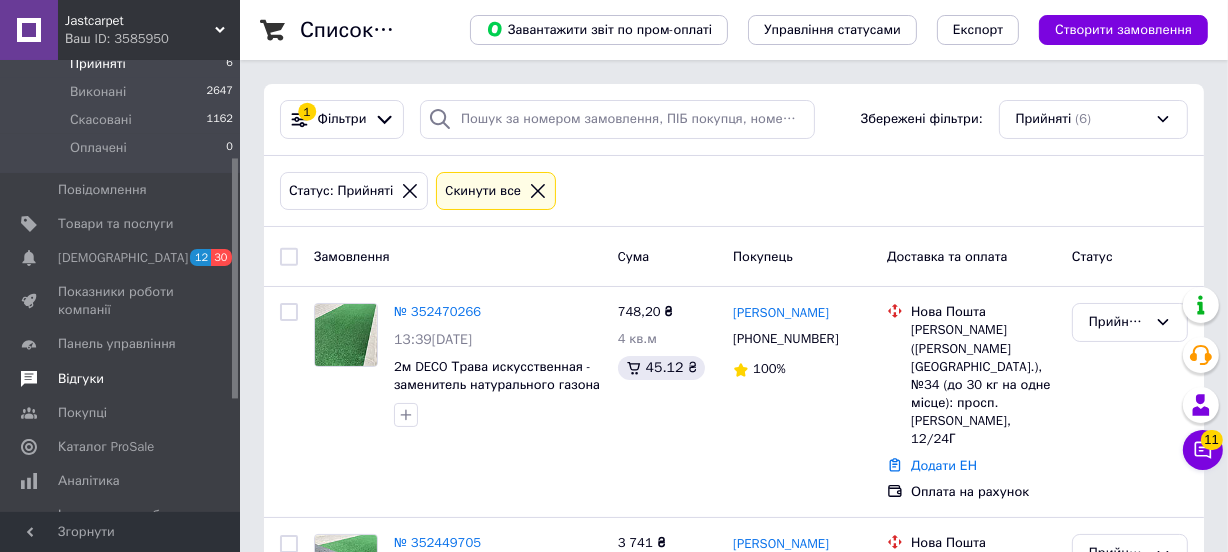 click on "Відгуки" at bounding box center [81, 379] 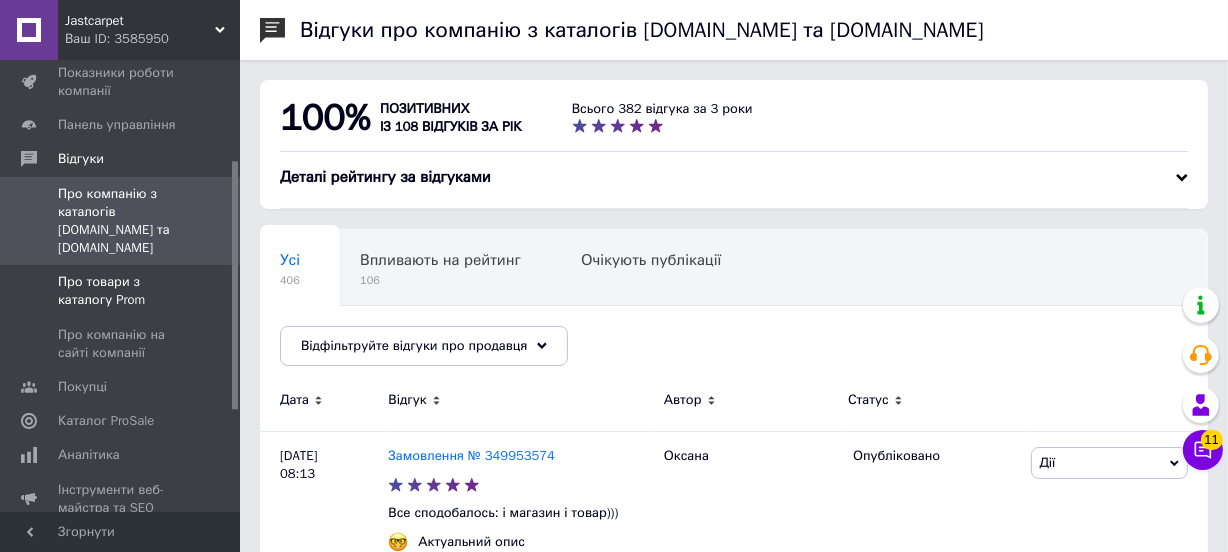 click on "Про товари з каталогу Prom" at bounding box center [121, 291] 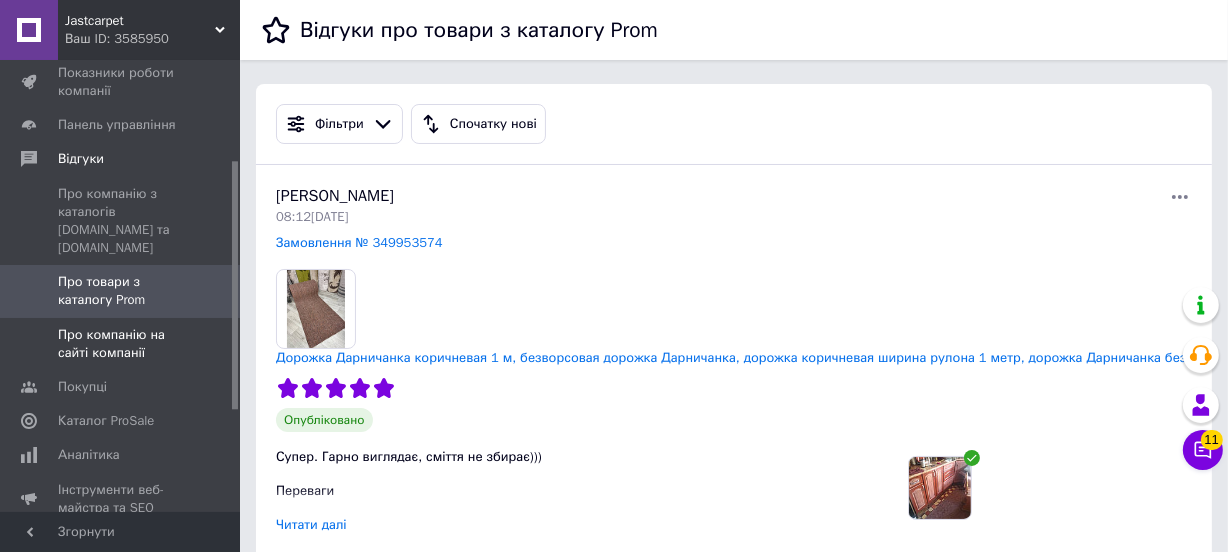 click on "Про компанію на сайті компанії" at bounding box center (121, 344) 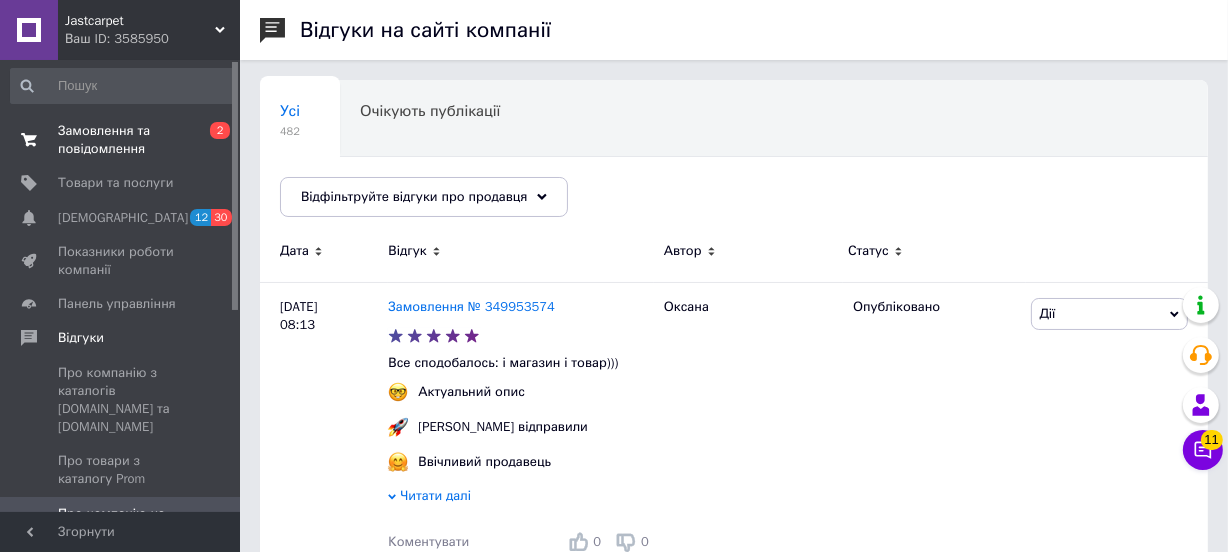 scroll, scrollTop: 0, scrollLeft: 0, axis: both 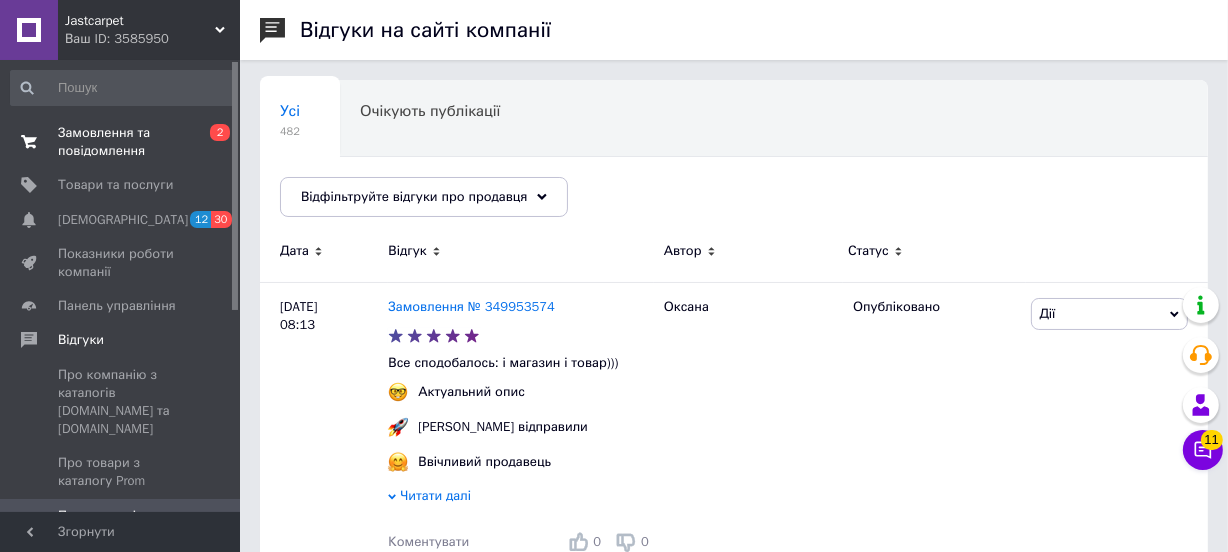 click on "Замовлення та повідомлення" at bounding box center [121, 142] 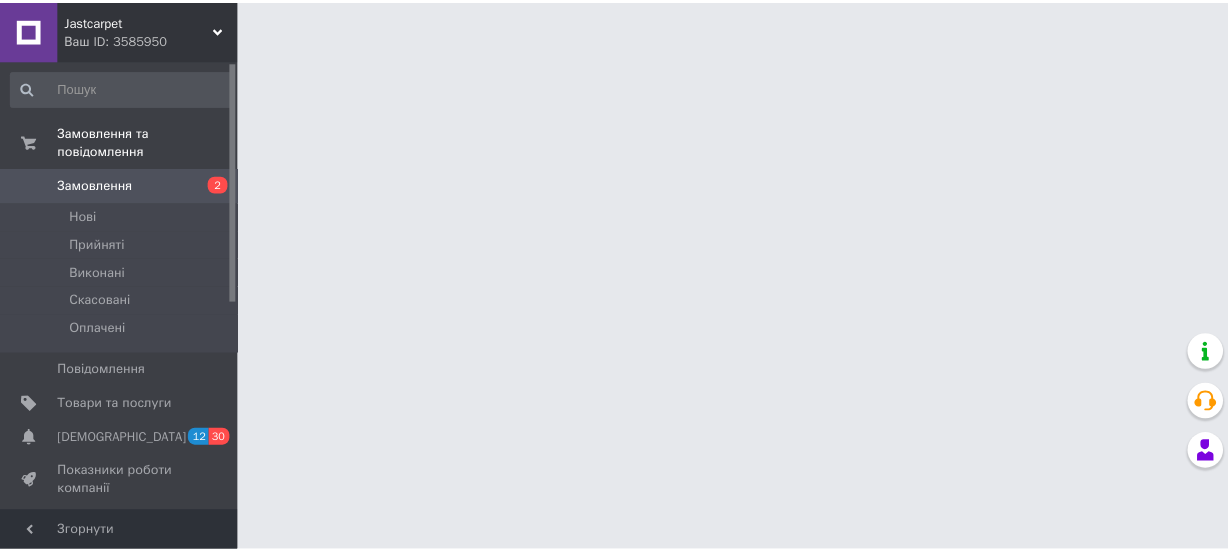 scroll, scrollTop: 0, scrollLeft: 0, axis: both 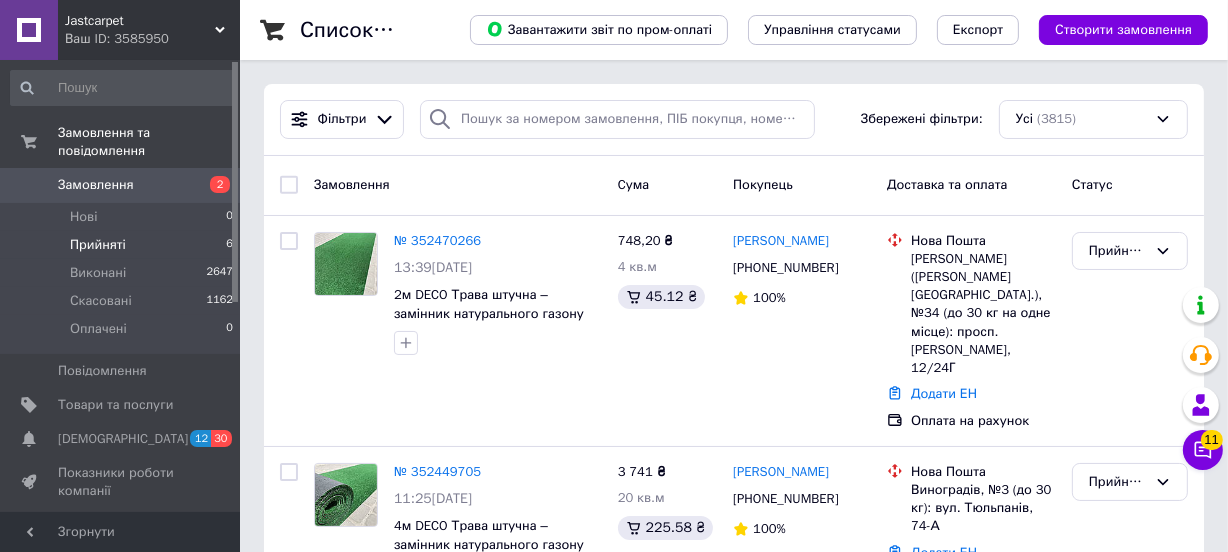 click on "Прийняті" at bounding box center (98, 245) 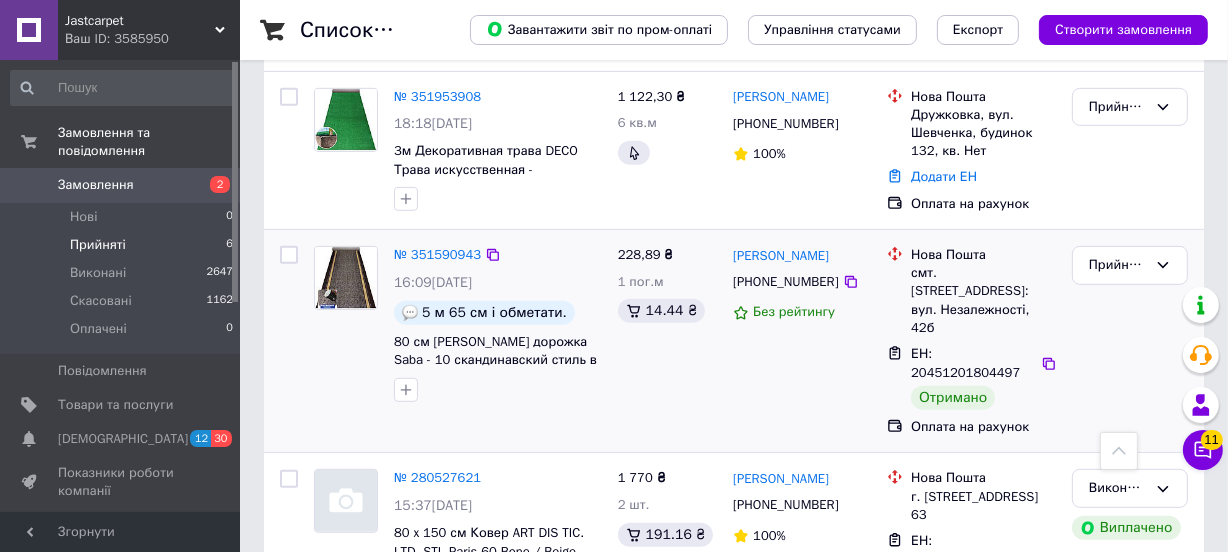 scroll, scrollTop: 774, scrollLeft: 0, axis: vertical 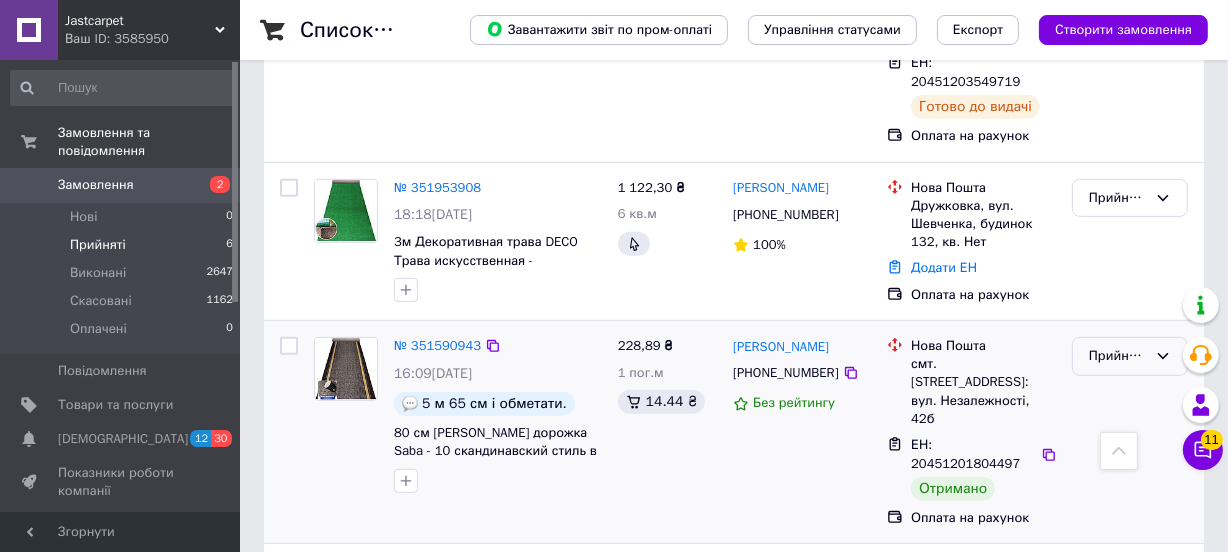 click 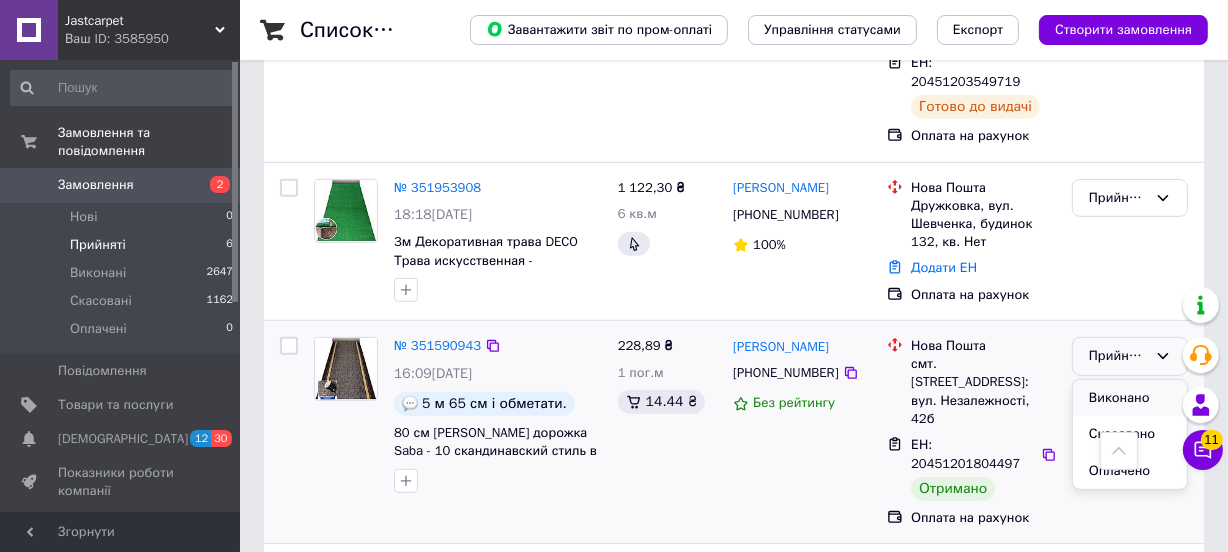 click on "Виконано" at bounding box center [1130, 398] 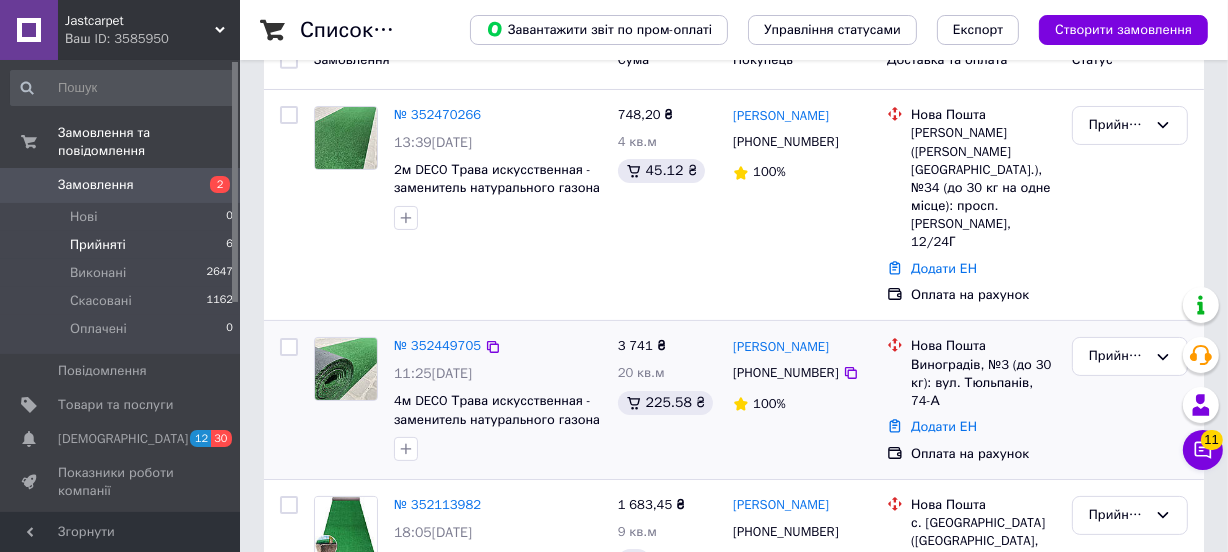scroll, scrollTop: 229, scrollLeft: 0, axis: vertical 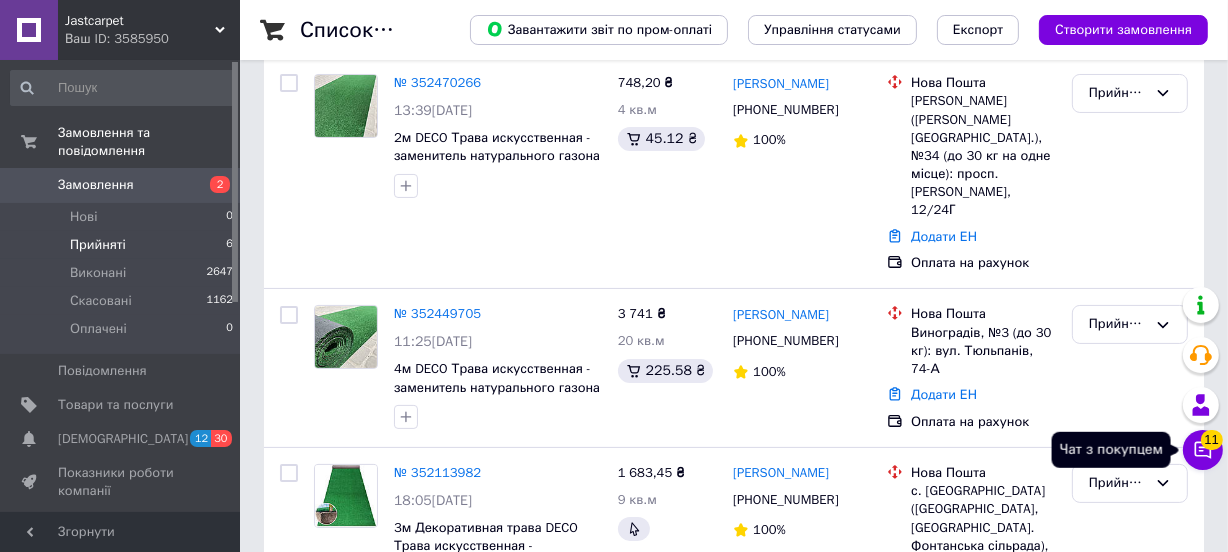 click 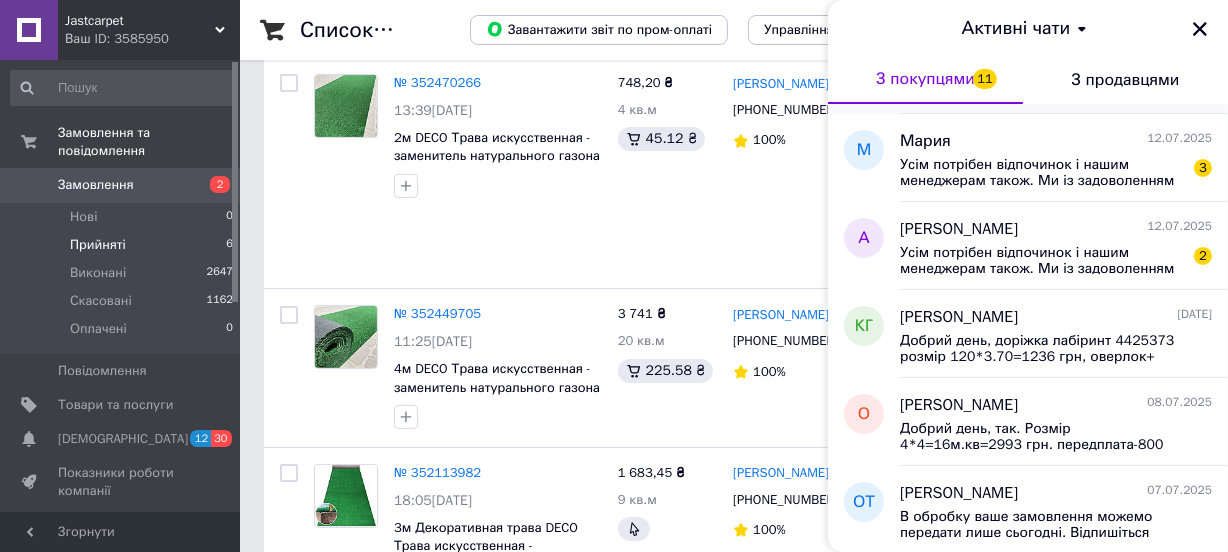 scroll, scrollTop: 181, scrollLeft: 0, axis: vertical 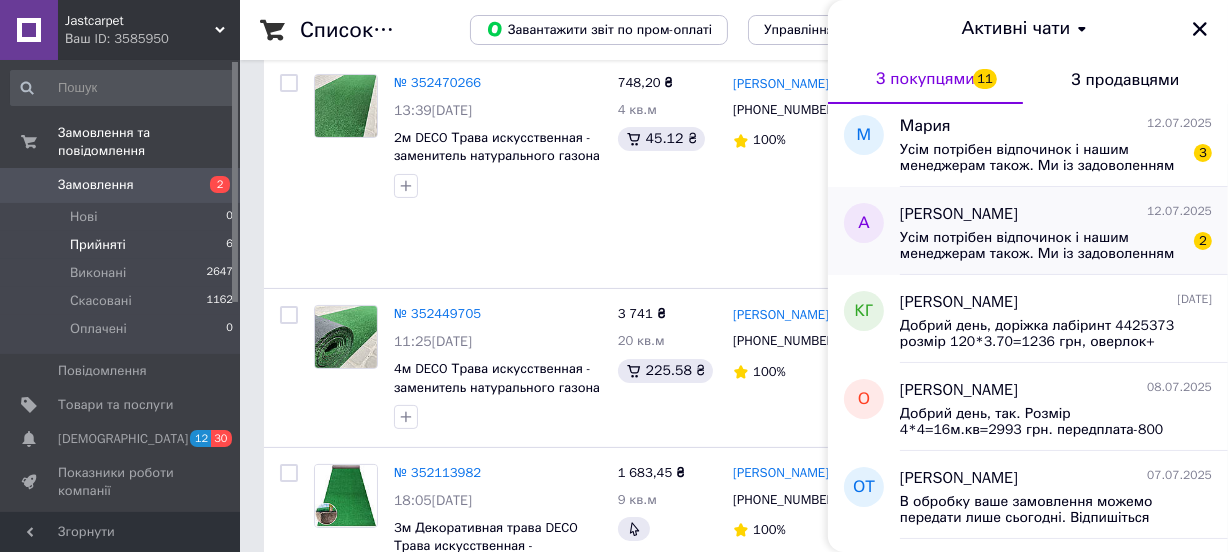 click on "Усім потрібен відпочинок і нашим менеджерам також. Ми із задоволенням вам відповімо у робочий час.  Залишайте замовлення на сайті, з усіх питань пишіть у чат, Вайбер, Телеграм +38 098 550 99 09
В робочі часи вам дадуть відповідь." at bounding box center (1042, 246) 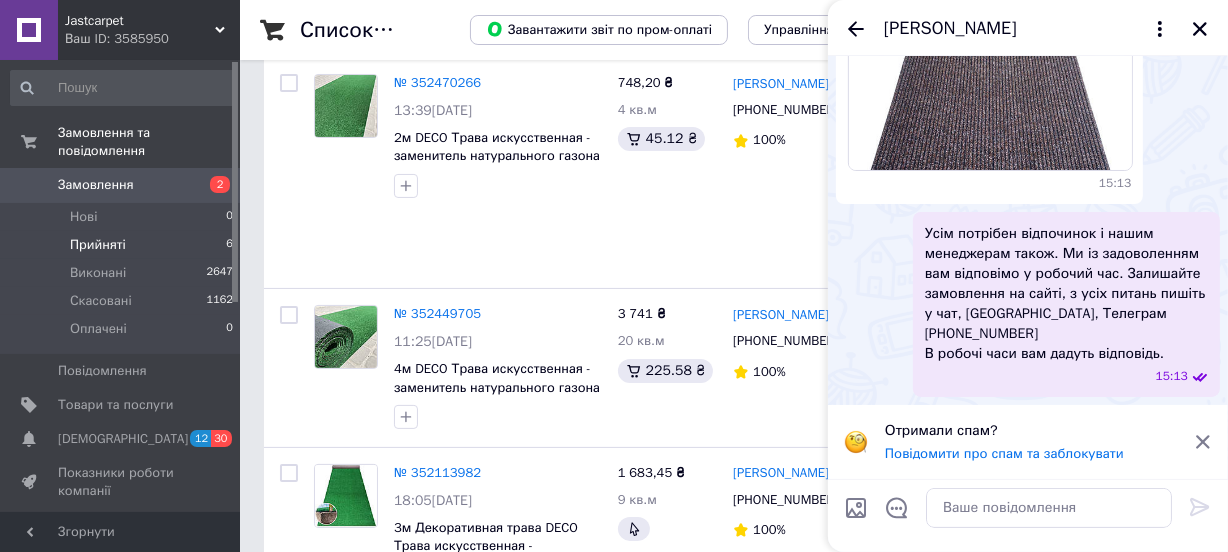 scroll, scrollTop: 325, scrollLeft: 0, axis: vertical 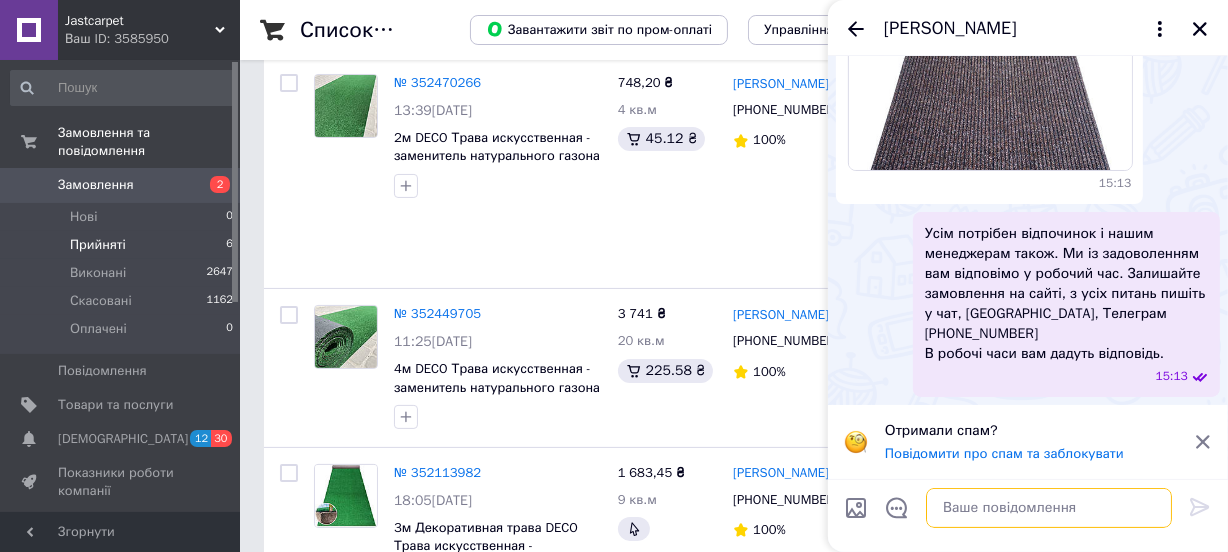 click at bounding box center (1049, 508) 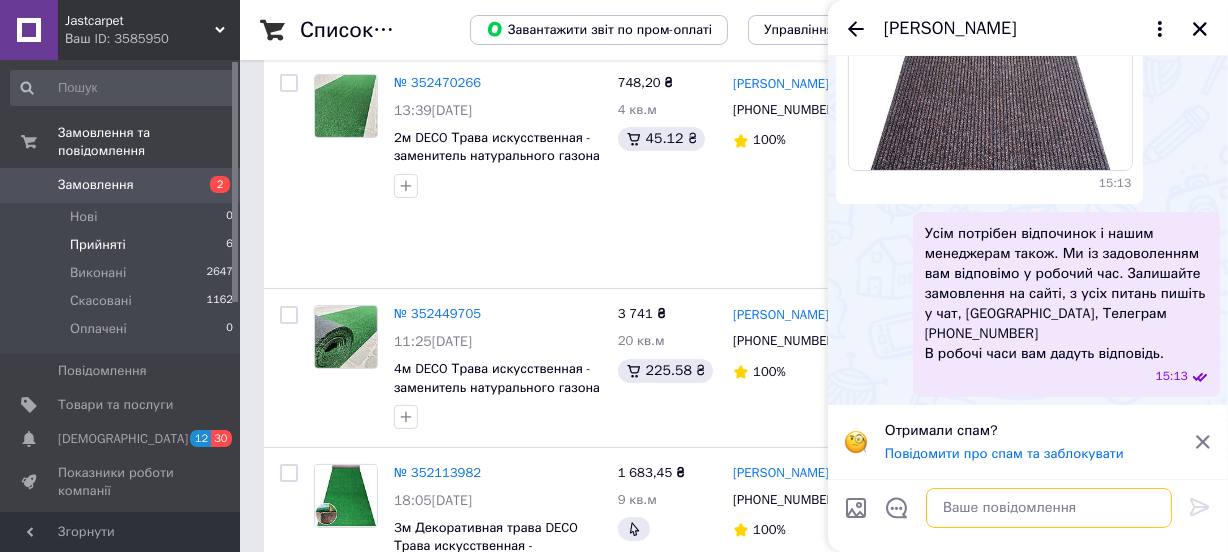 click at bounding box center (1049, 508) 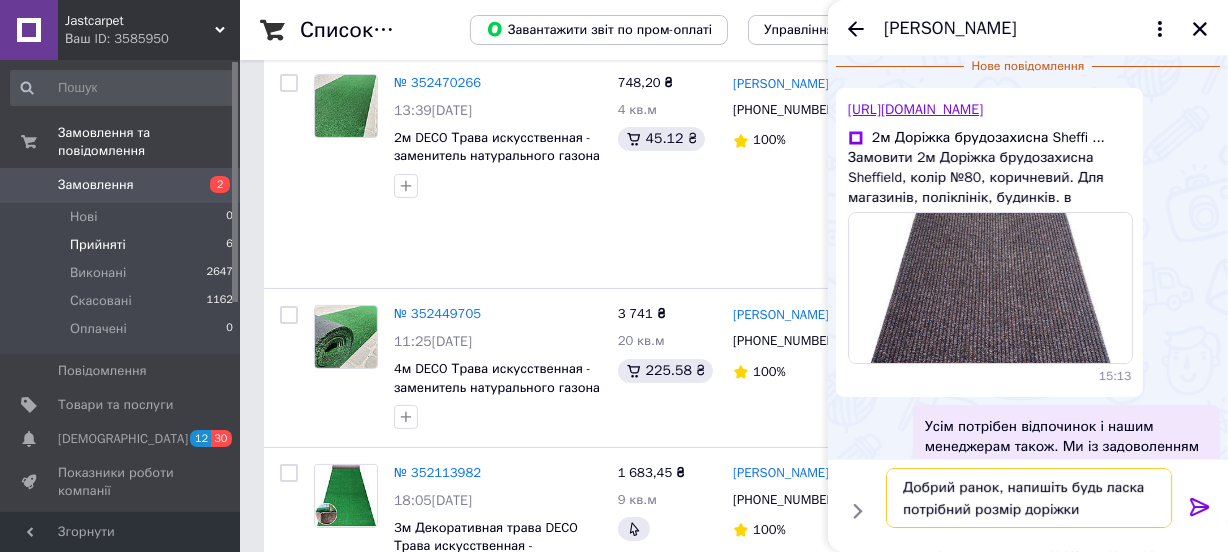 scroll, scrollTop: 0, scrollLeft: 0, axis: both 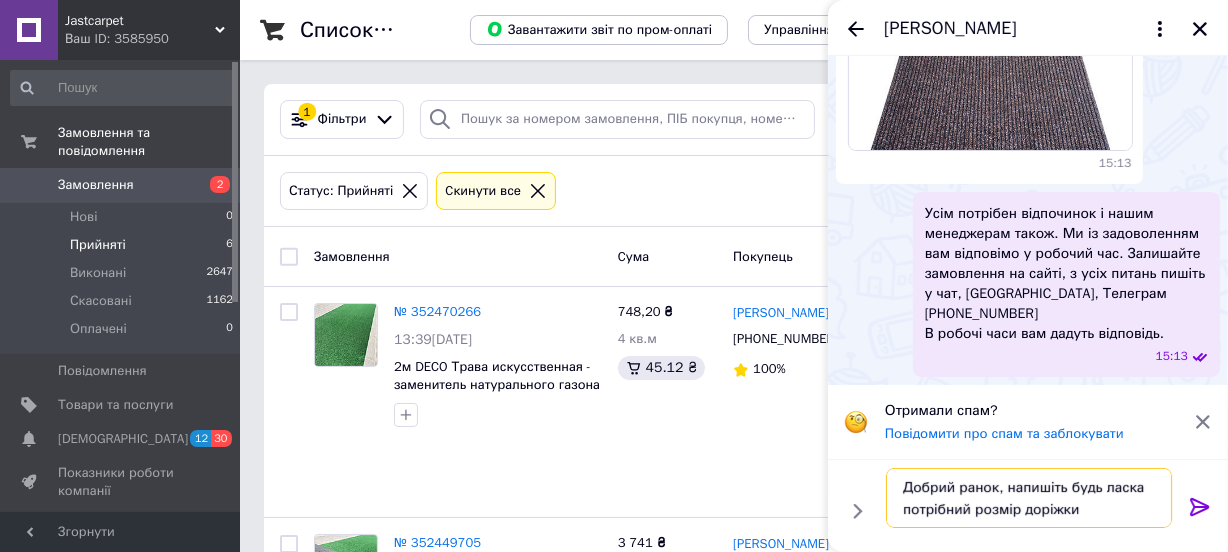 type on "Добрий ранок, напишіть будь ласка потрібний розмір доріжки" 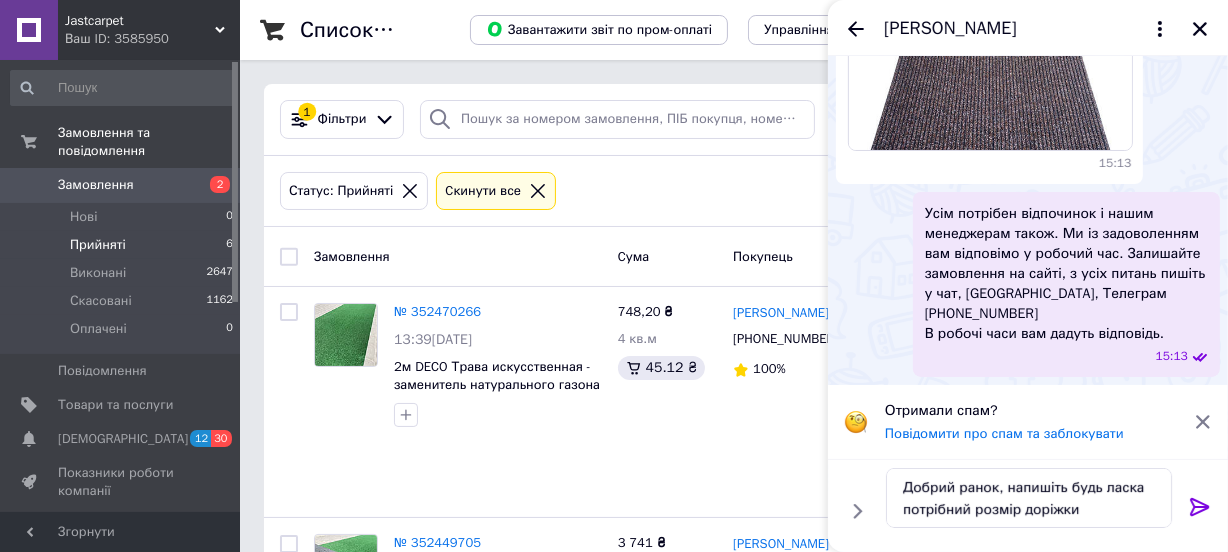 click 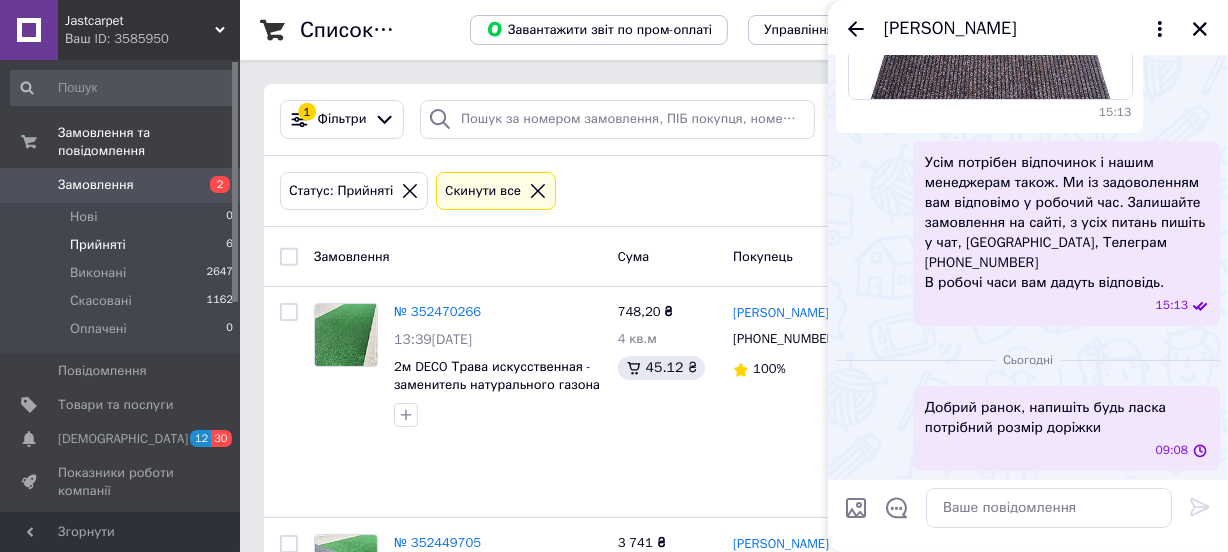 scroll, scrollTop: 364, scrollLeft: 0, axis: vertical 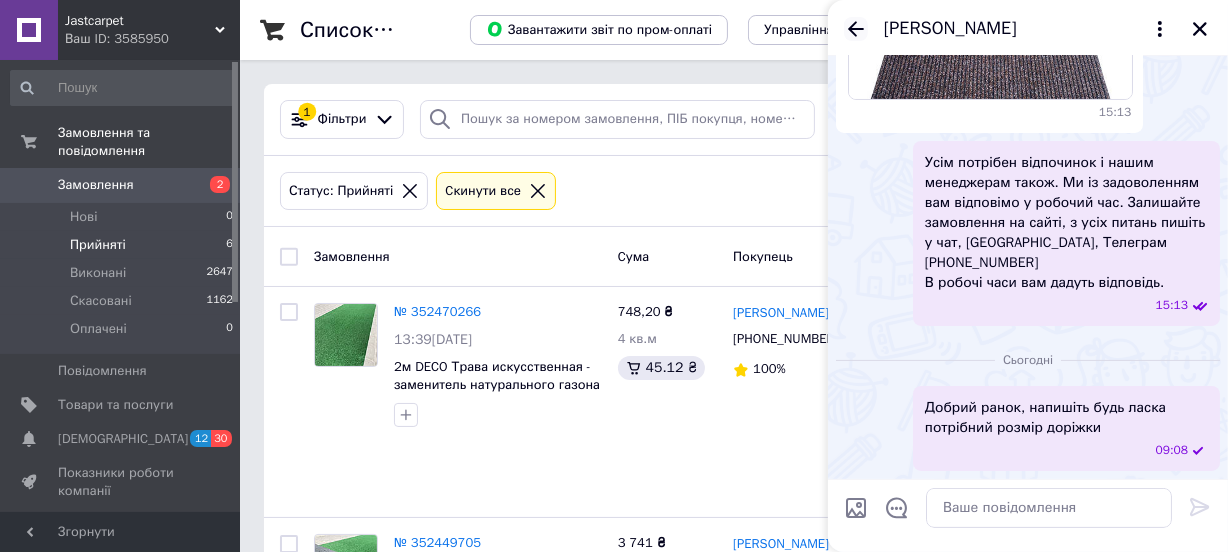click 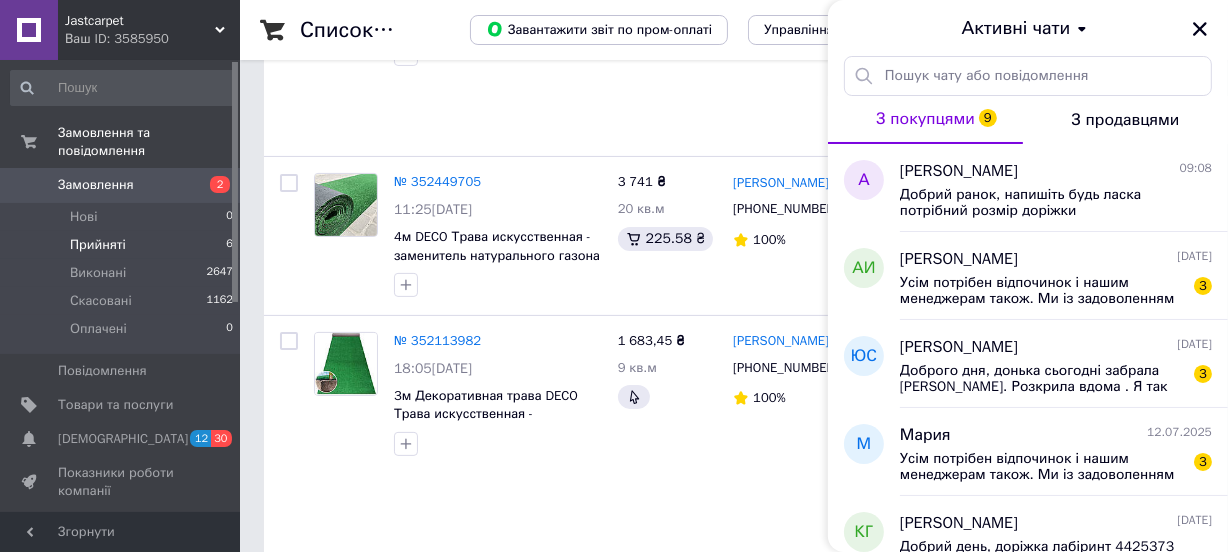 scroll, scrollTop: 363, scrollLeft: 0, axis: vertical 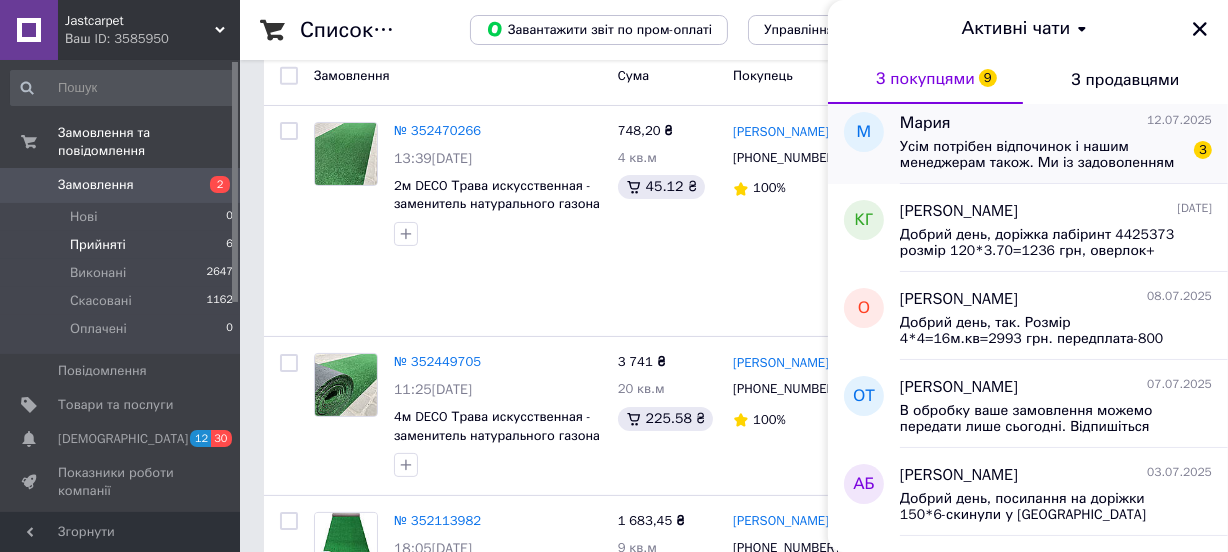 click on "Усім потрібен відпочинок і нашим менеджерам також. Ми із задоволенням вам відповімо у робочий час.  Залишайте замовлення на сайті, з усіх питань пишіть у чат, Вайбер, Телеграм +38 098 550 99 09
В робочі часи вам дадуть відповідь." at bounding box center (1042, 155) 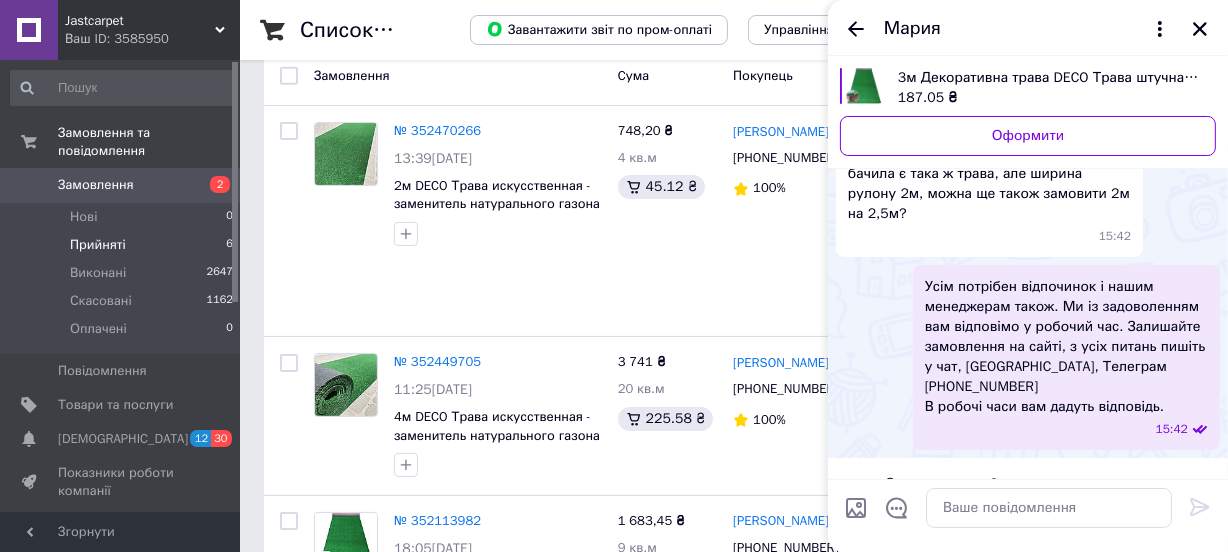scroll, scrollTop: 62, scrollLeft: 0, axis: vertical 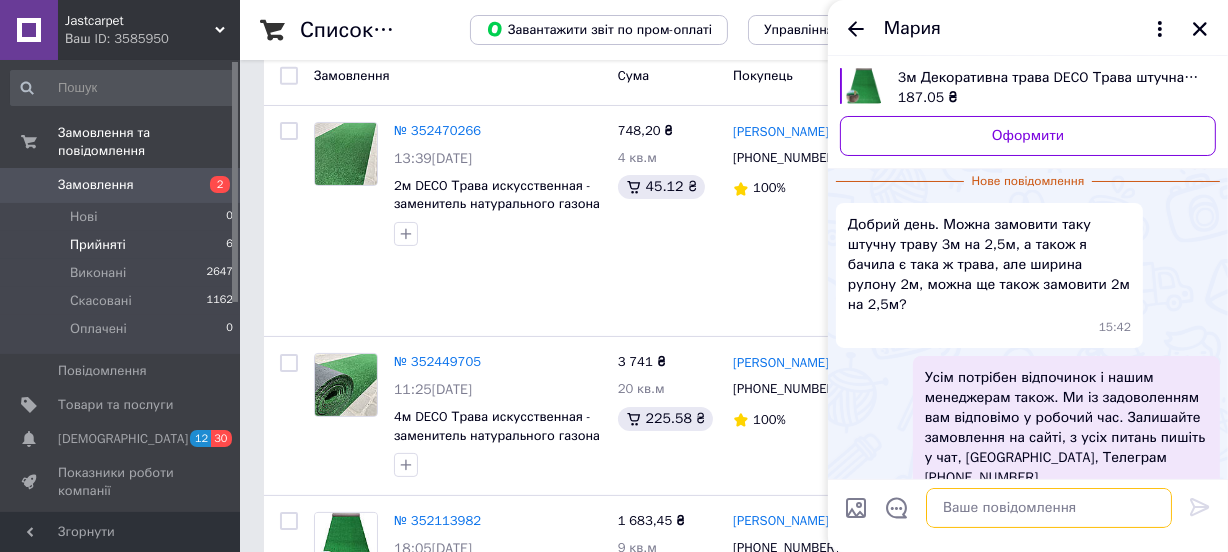 click at bounding box center (1049, 508) 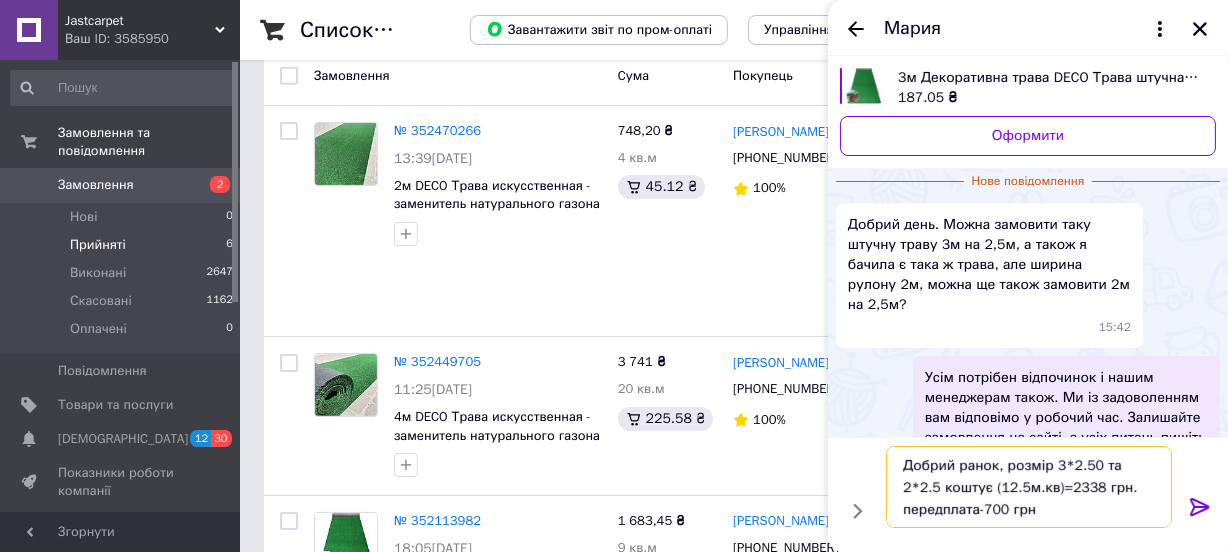 type on "Добрий ранок, розмір 3*2.50 та 2*2.5 коштує (12.5м.кв)=2338 грн. передплата-700 грн" 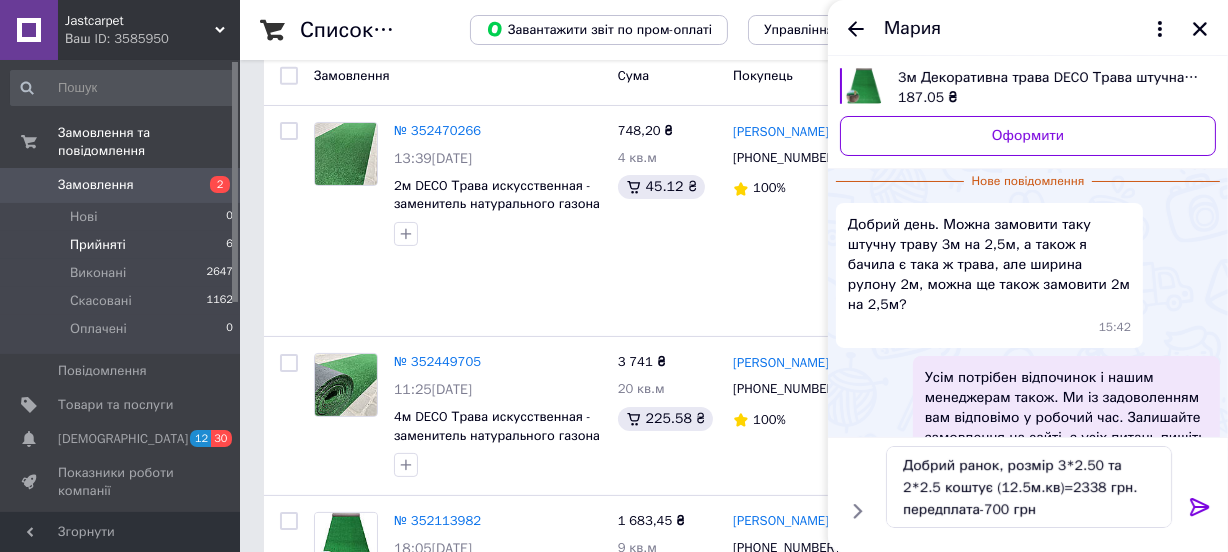 click 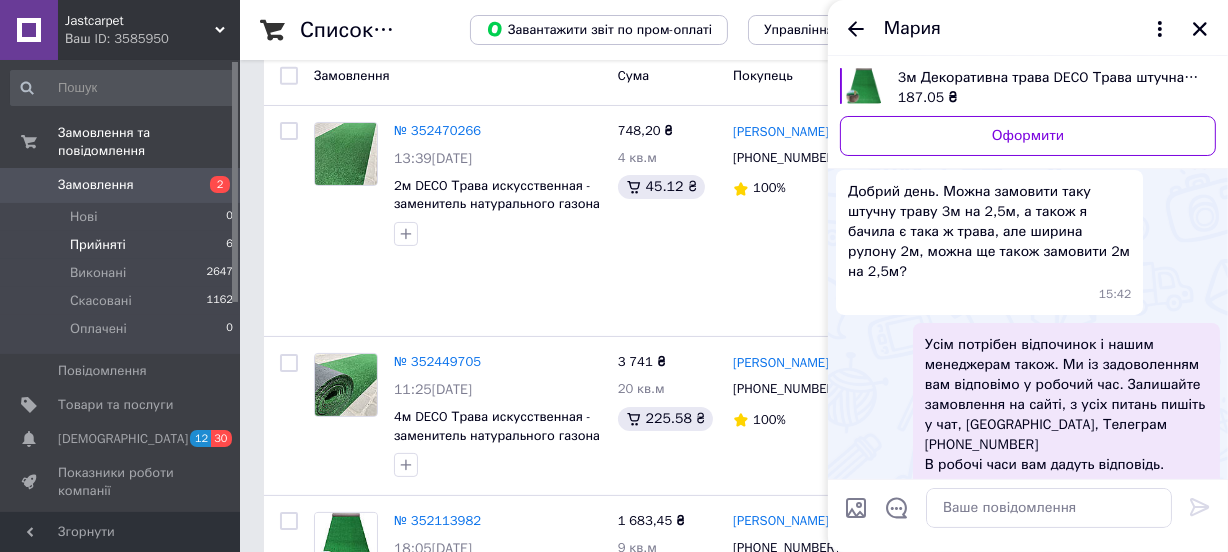 scroll, scrollTop: 221, scrollLeft: 0, axis: vertical 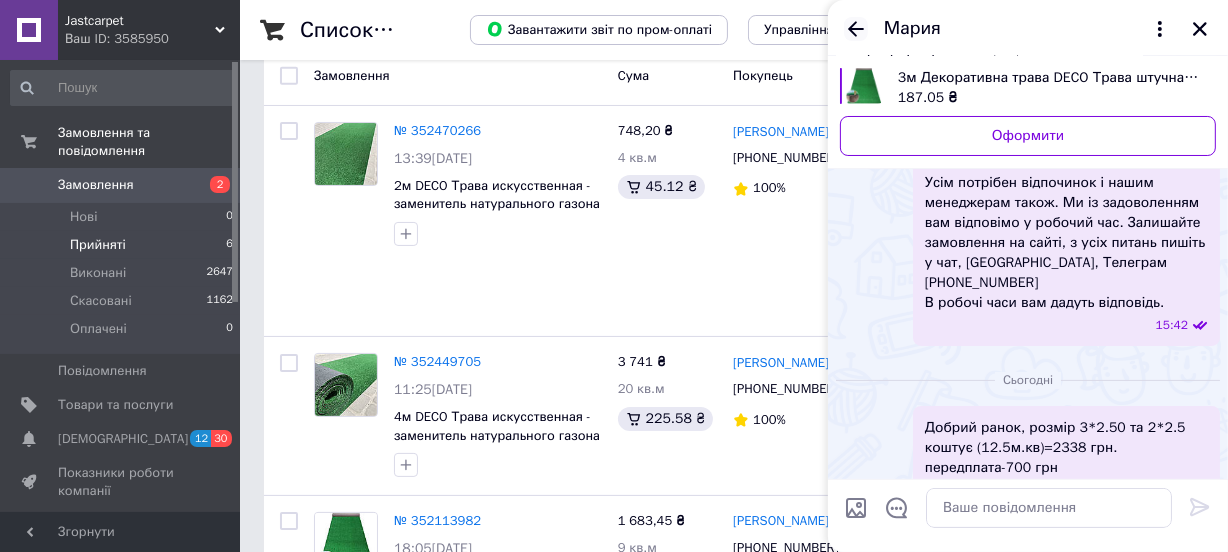 click 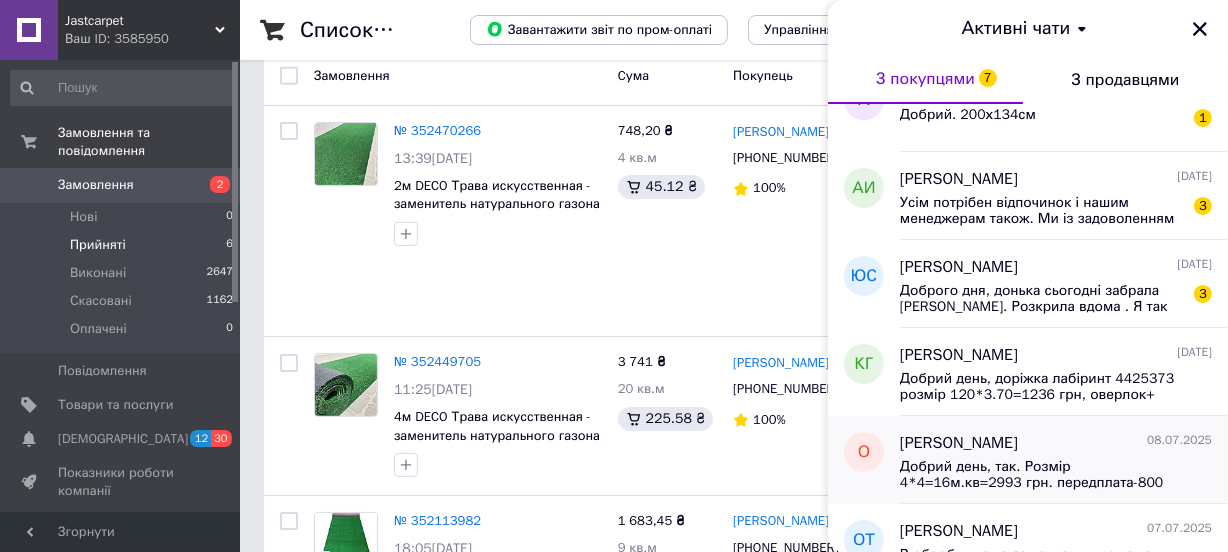 scroll, scrollTop: 90, scrollLeft: 0, axis: vertical 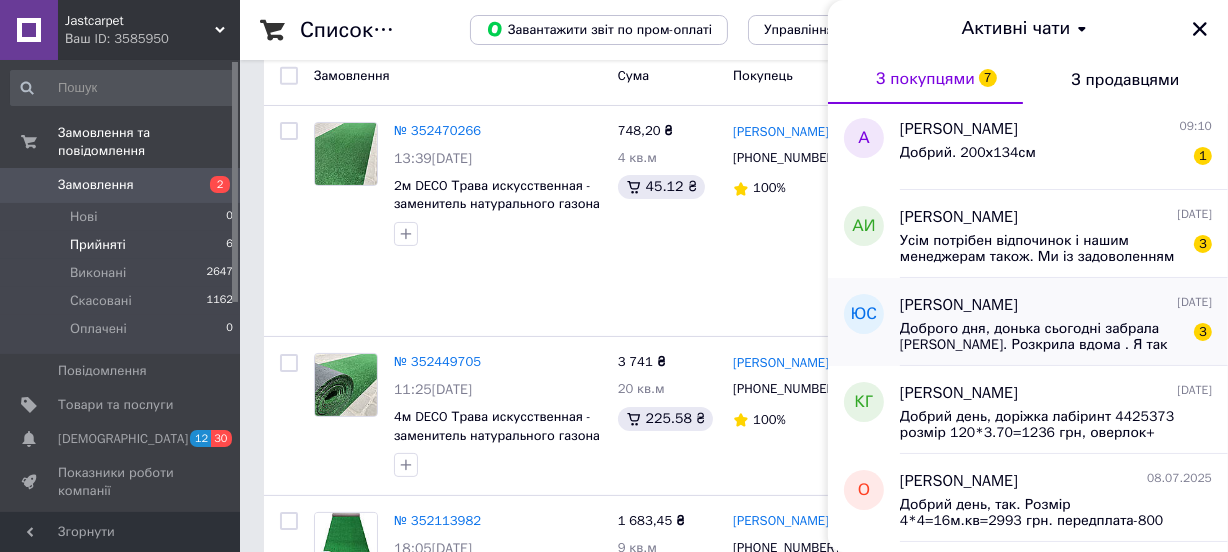 click on "Доброго дня, донька сьогодні забрала килим. Розкрила вдома .
Я так розумію, та зовнішня нитка на краю тороків знімається ?" at bounding box center (1042, 337) 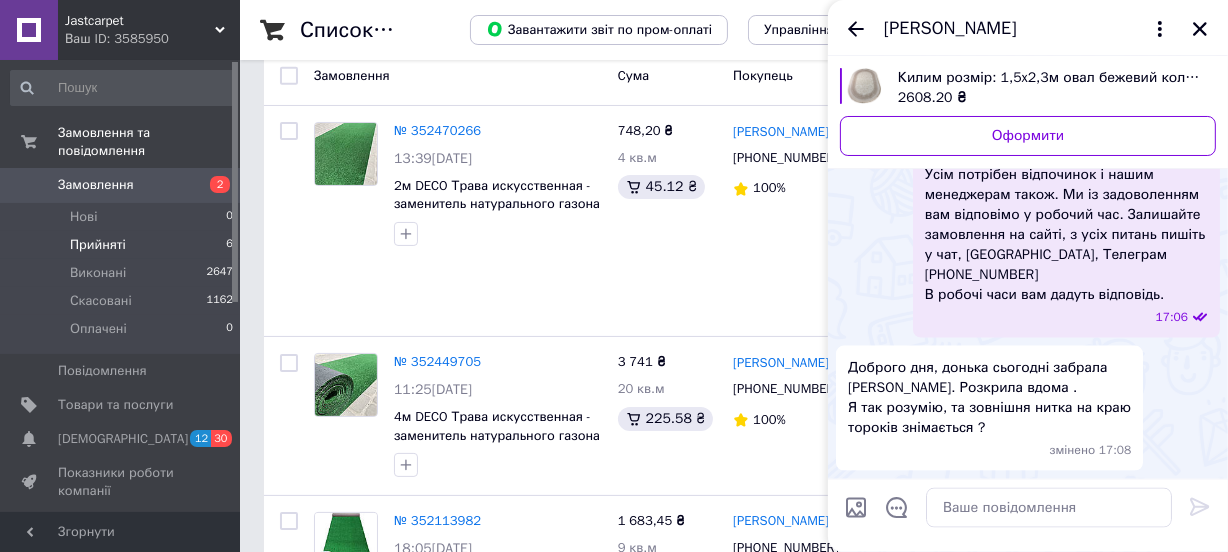 scroll, scrollTop: 3125, scrollLeft: 0, axis: vertical 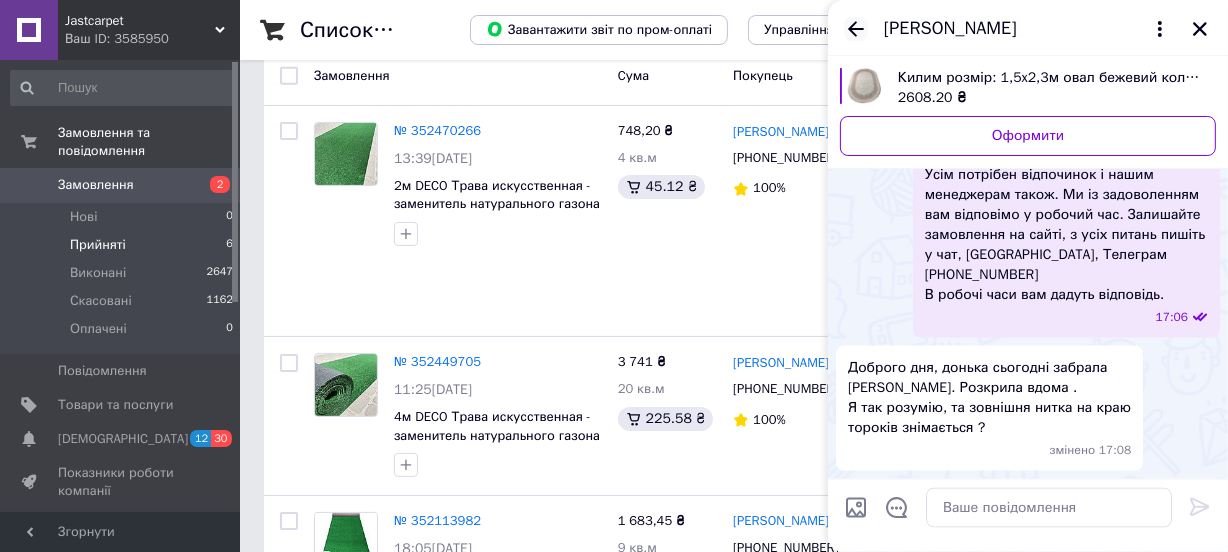 click 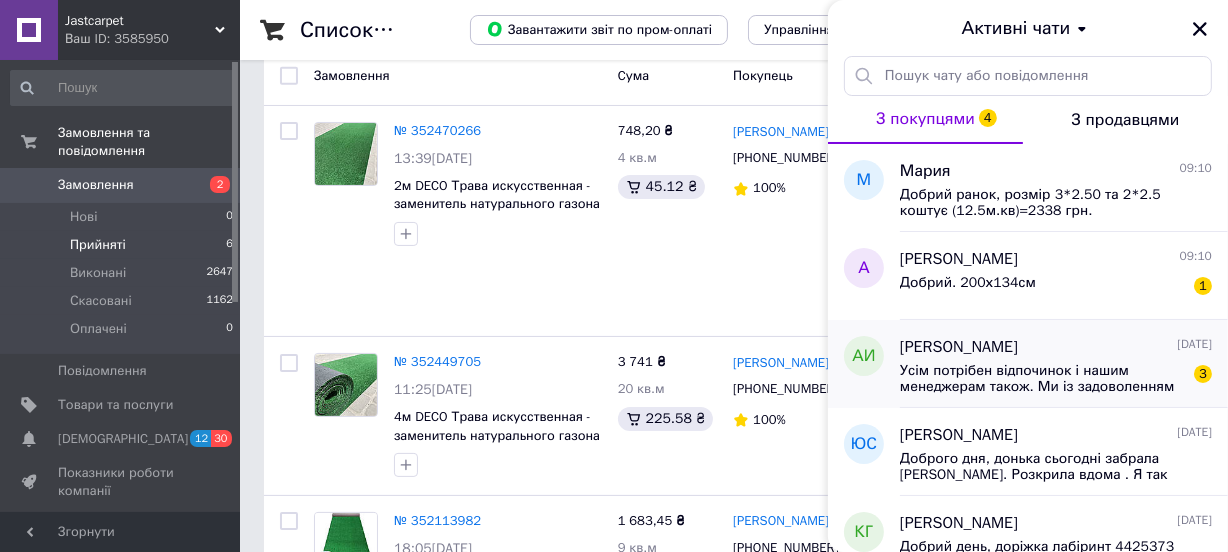 click on "Усім потрібен відпочинок і нашим менеджерам також. Ми із задоволенням вам відповімо у робочий час.  Залишайте замовлення на сайті, з усіх питань пишіть у чат, Вайбер, Телеграм +38 098 550 99 09
В робочі часи вам дадуть відповідь." at bounding box center [1042, 379] 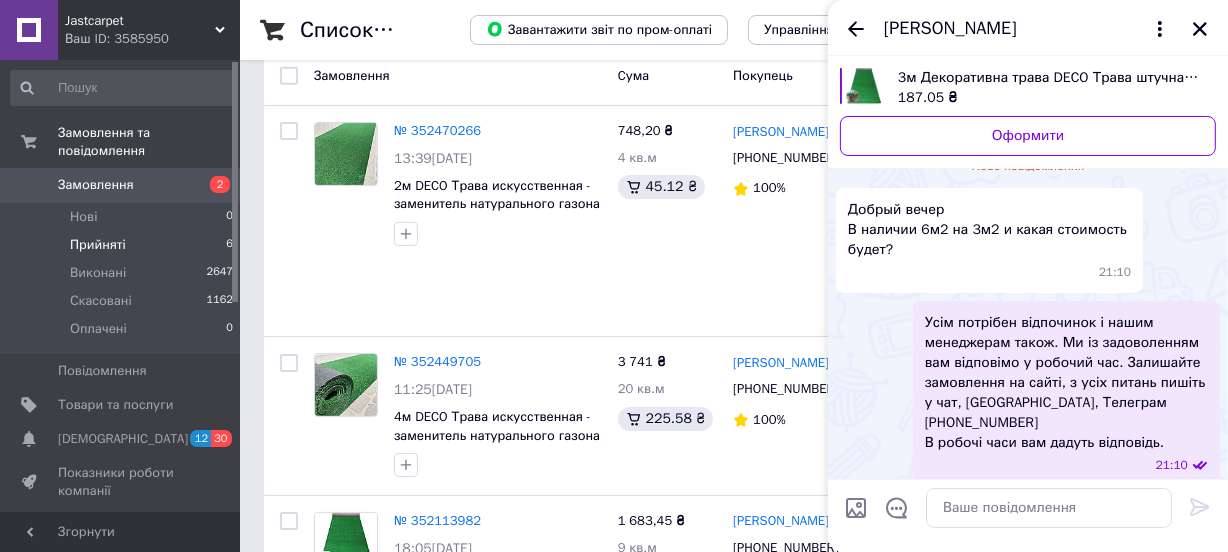 scroll, scrollTop: 146, scrollLeft: 0, axis: vertical 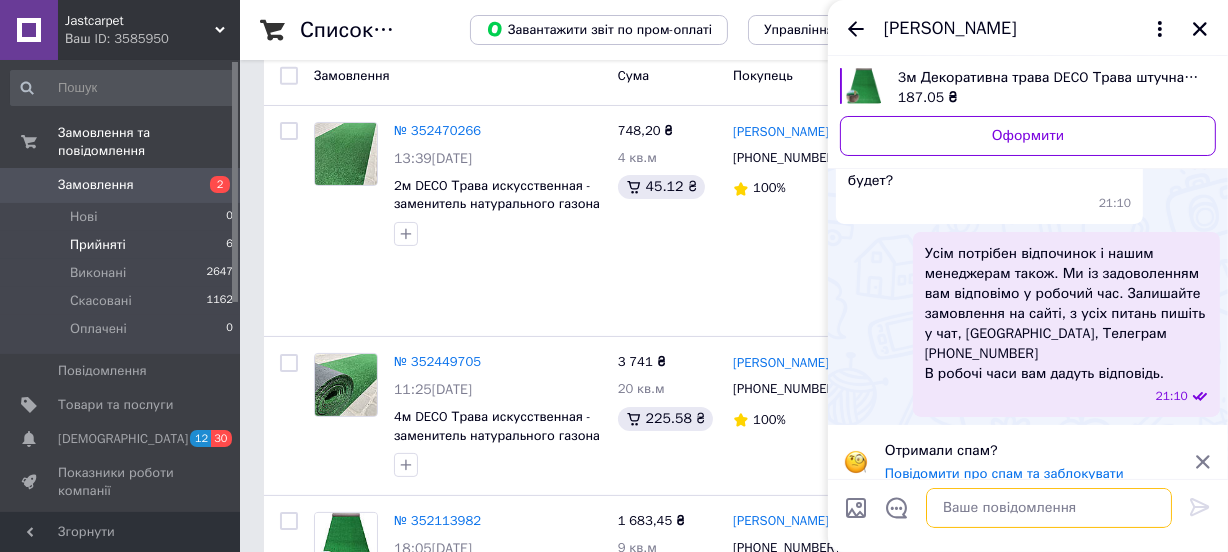 click at bounding box center (1049, 508) 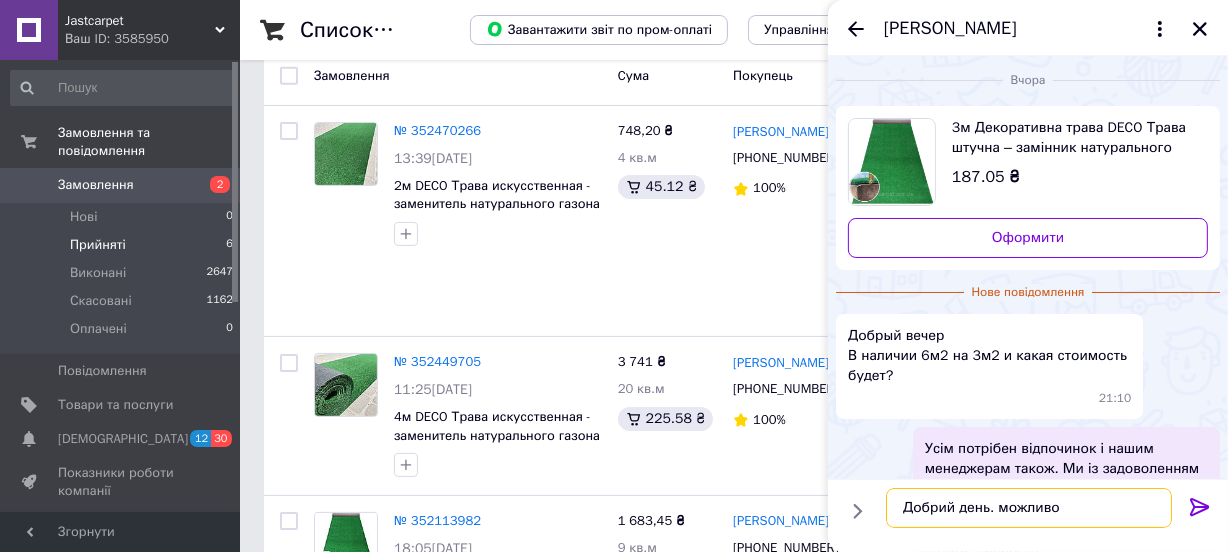 scroll, scrollTop: 0, scrollLeft: 0, axis: both 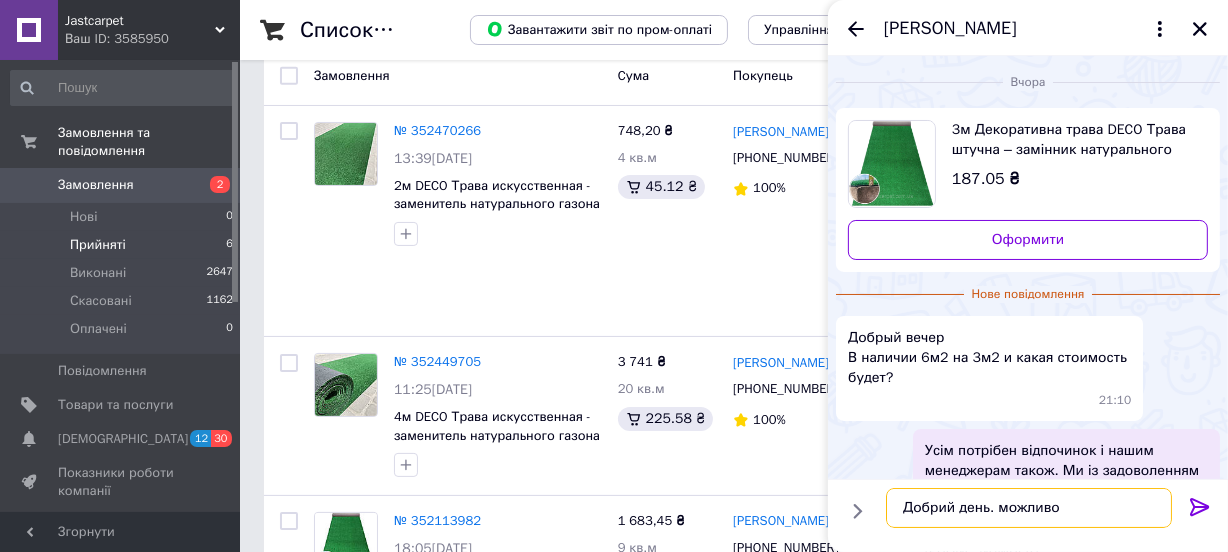 click on "Добрий день. можливо" at bounding box center (1029, 508) 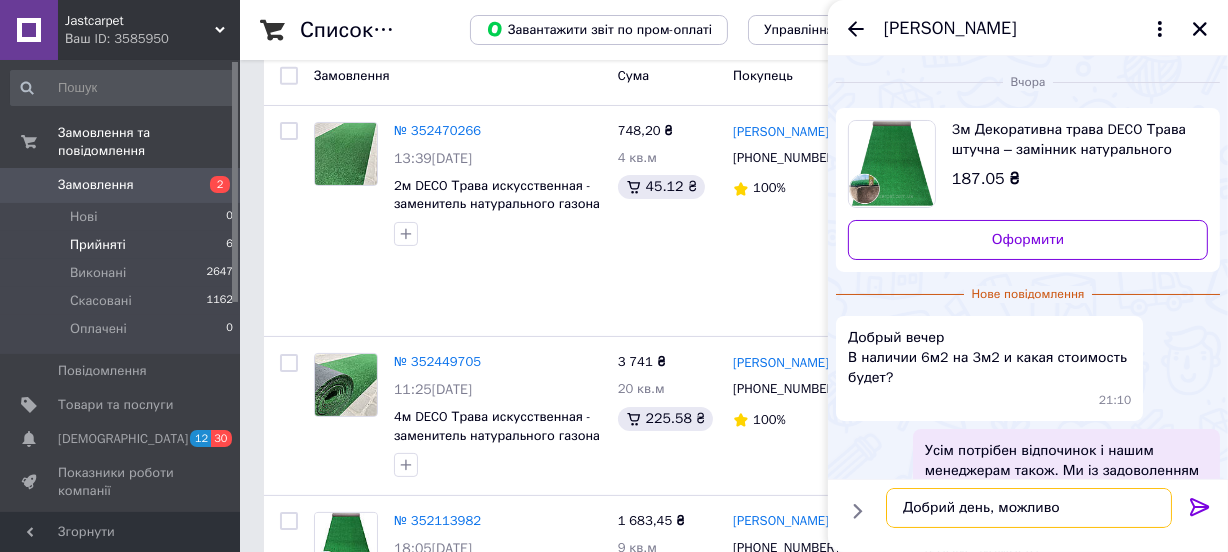 click on "Добрий день, можливо" at bounding box center (1029, 508) 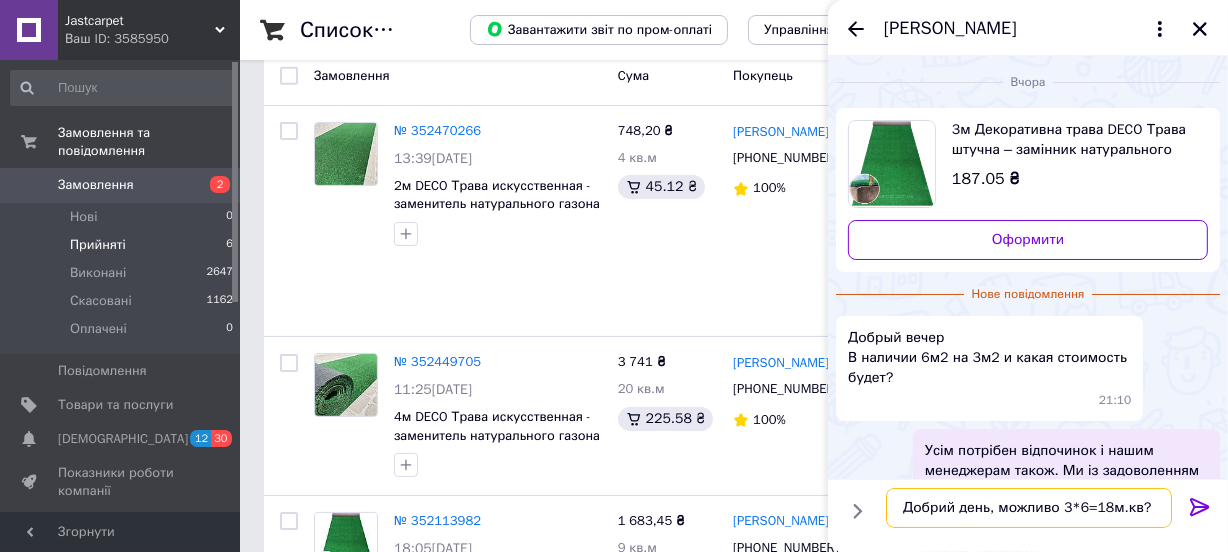 drag, startPoint x: 1059, startPoint y: 500, endPoint x: 1085, endPoint y: 531, distance: 40.459858 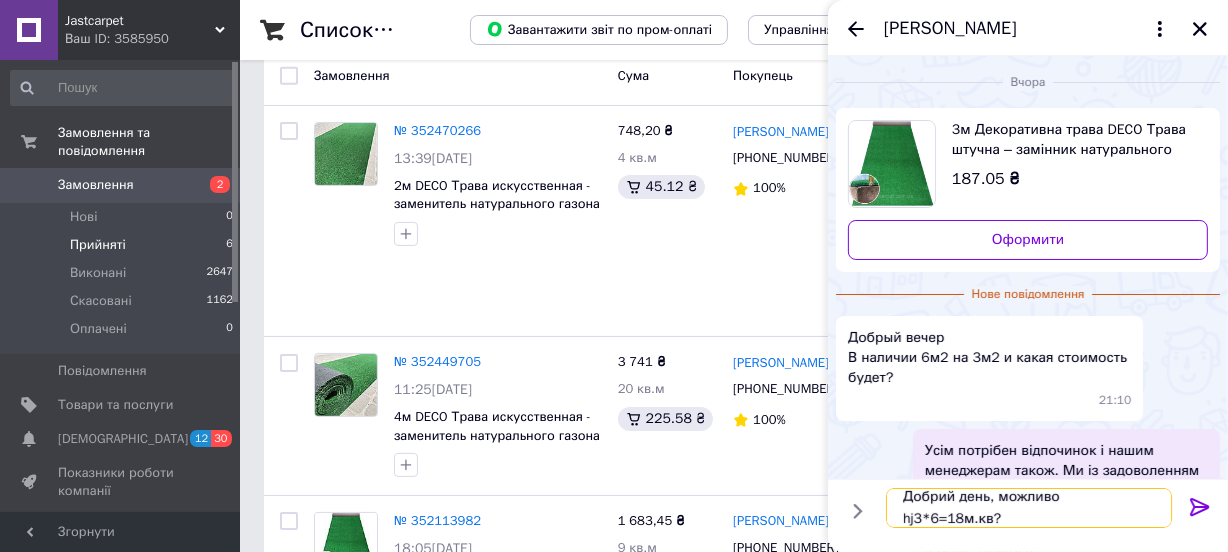 scroll, scrollTop: 0, scrollLeft: 0, axis: both 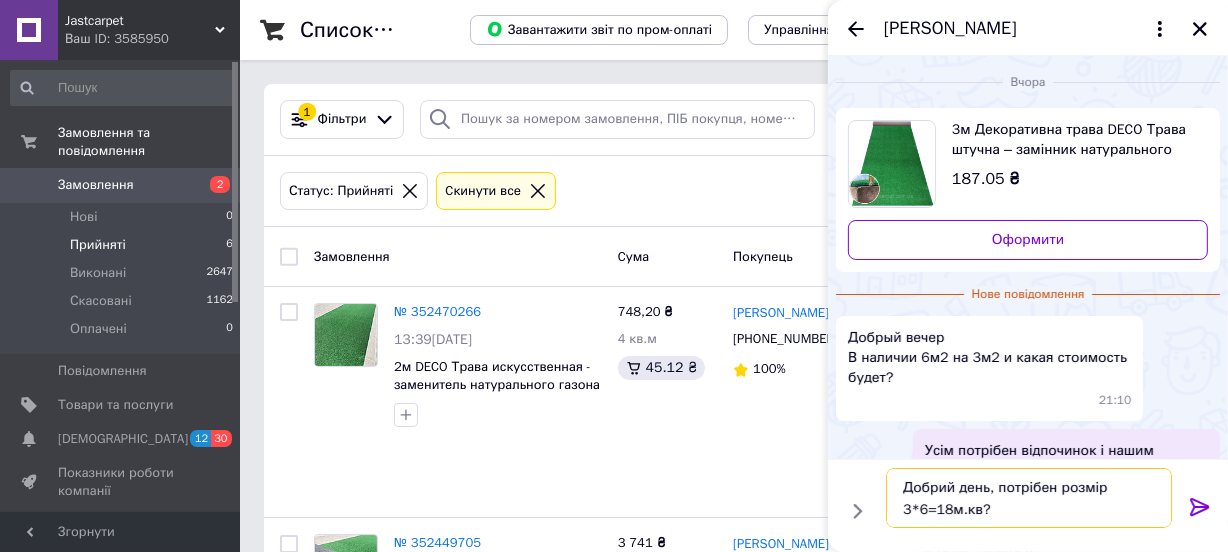type on "Добрий день, потрібен розмір 3*6=18м.кв?" 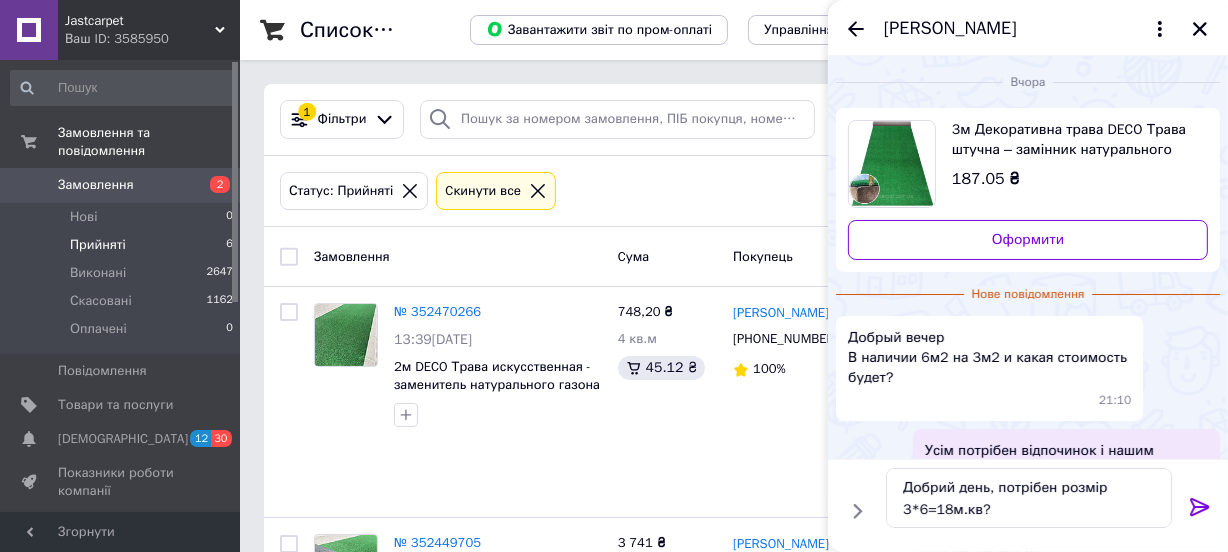 click 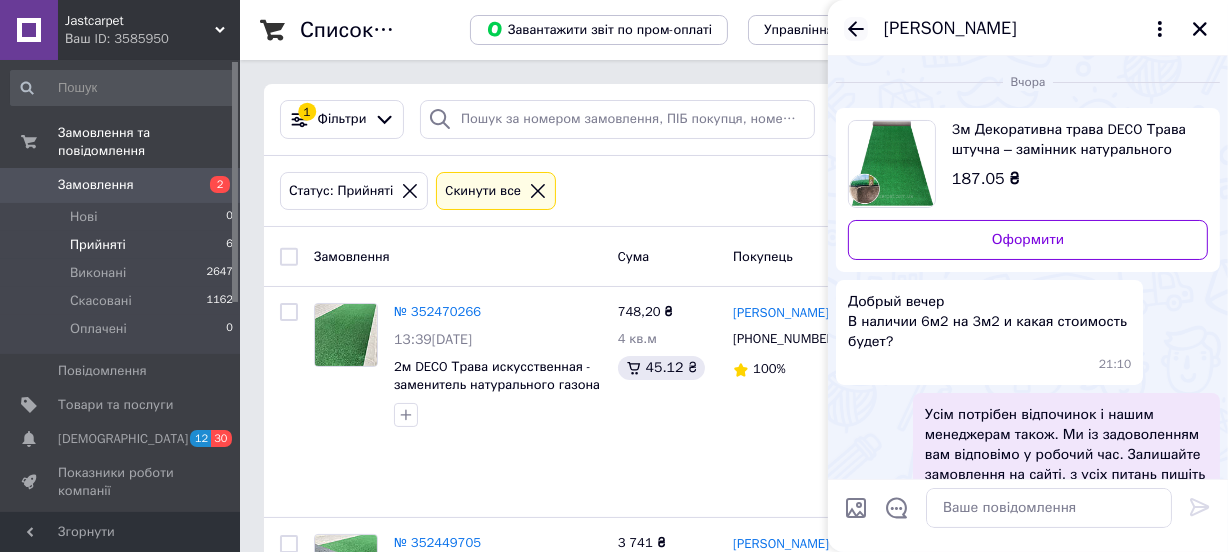click 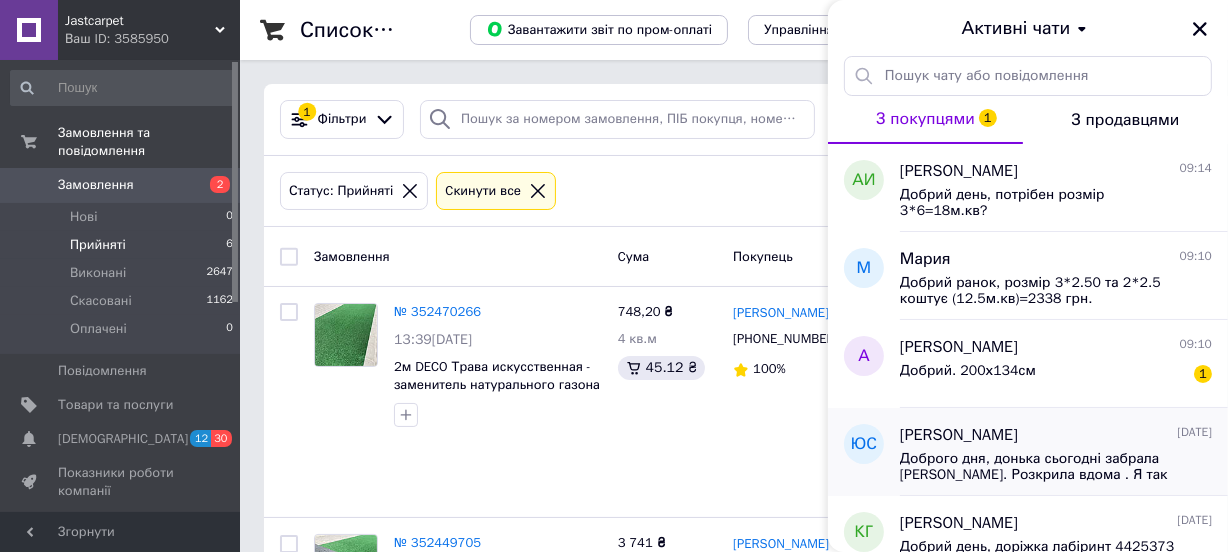 click on "Доброго дня, донька сьогодні забрала килим. Розкрила вдома .
Я так розумію, та зовнішня нитка на краю тороків знімається ?" at bounding box center (1042, 467) 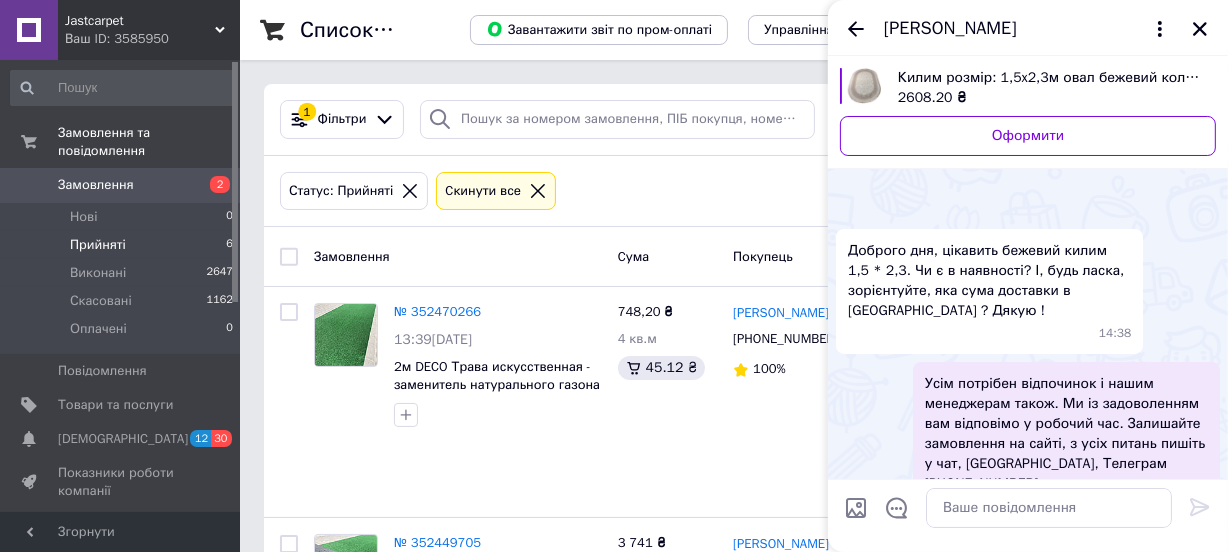 scroll, scrollTop: 3093, scrollLeft: 0, axis: vertical 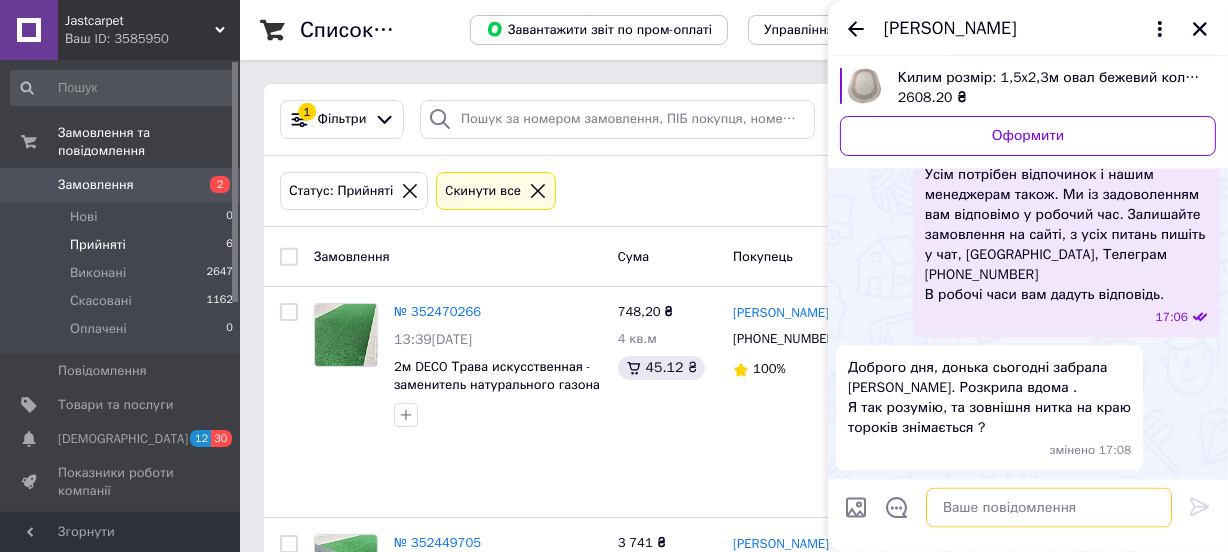 click at bounding box center [1049, 508] 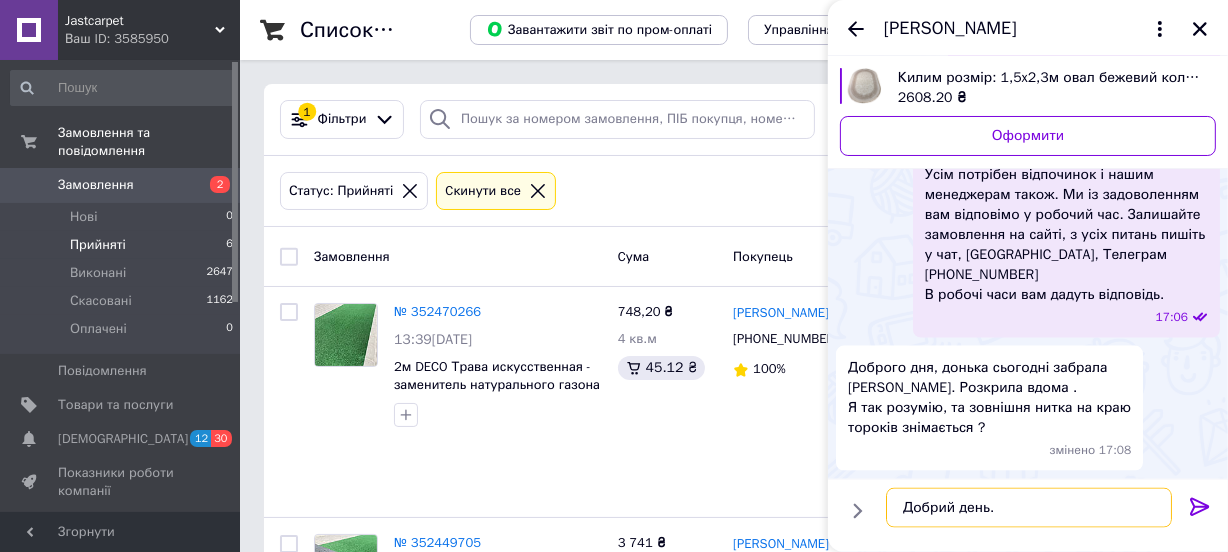 paste on "Так, все вірно, це закріплена бахрома, її треба зняти, щоб вона набула  гарного вигляду 😊🌼" 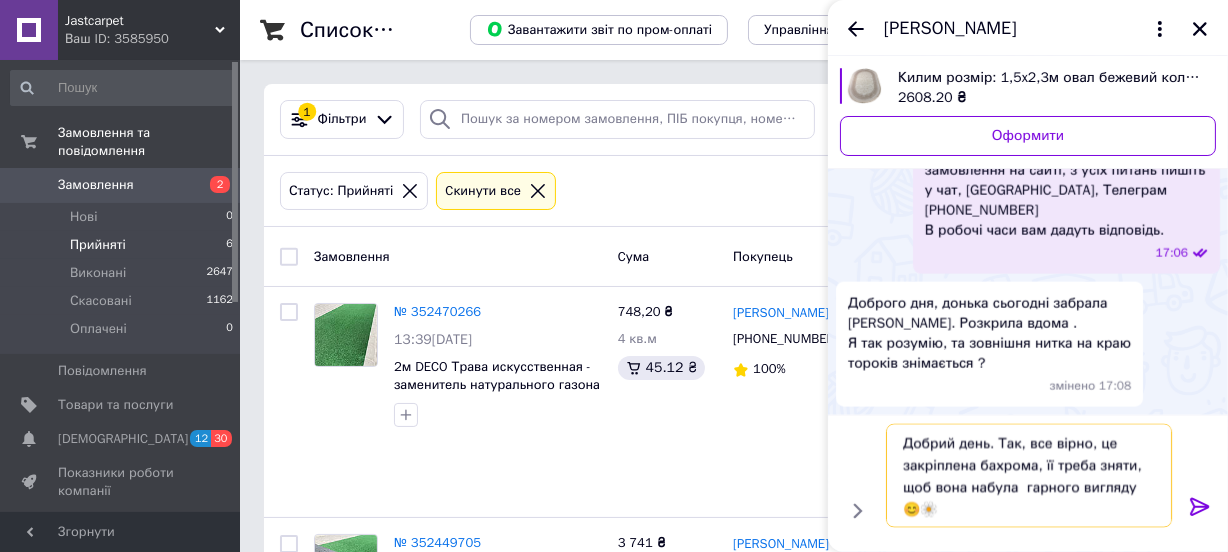 type on "Добрий день. Так, все вірно, це закріплена бахрома, її треба зняти, щоб вона набула  гарного вигляду 😊🌼" 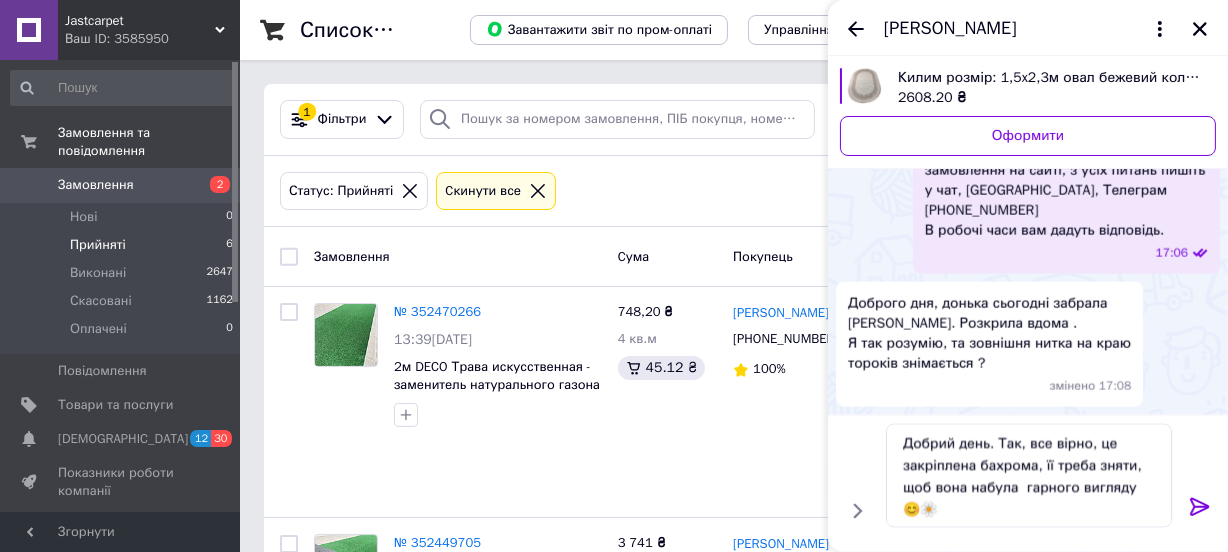 click 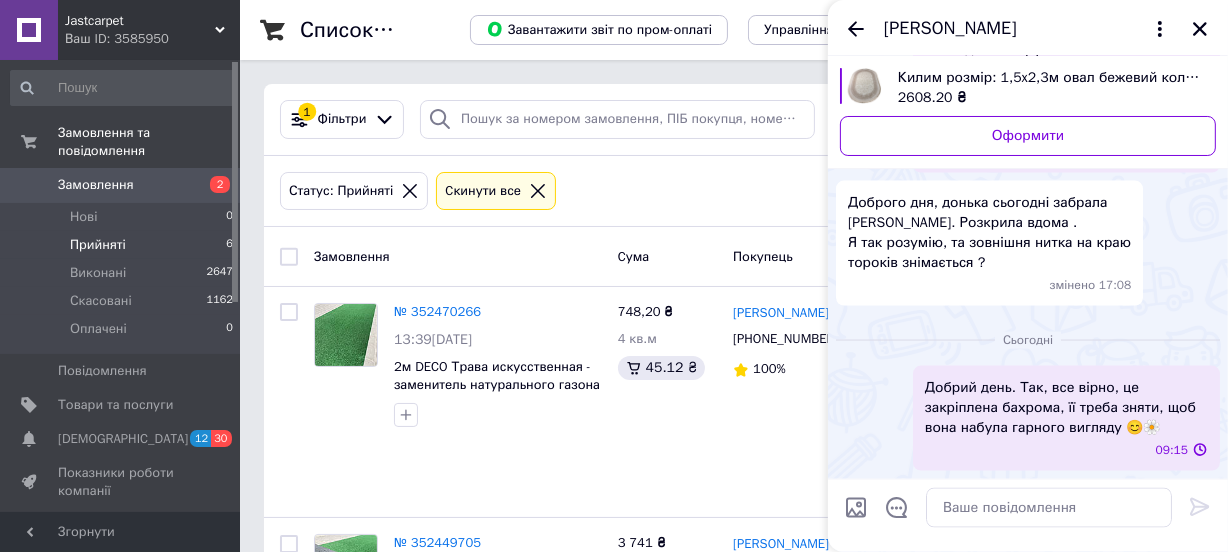 scroll, scrollTop: 3259, scrollLeft: 0, axis: vertical 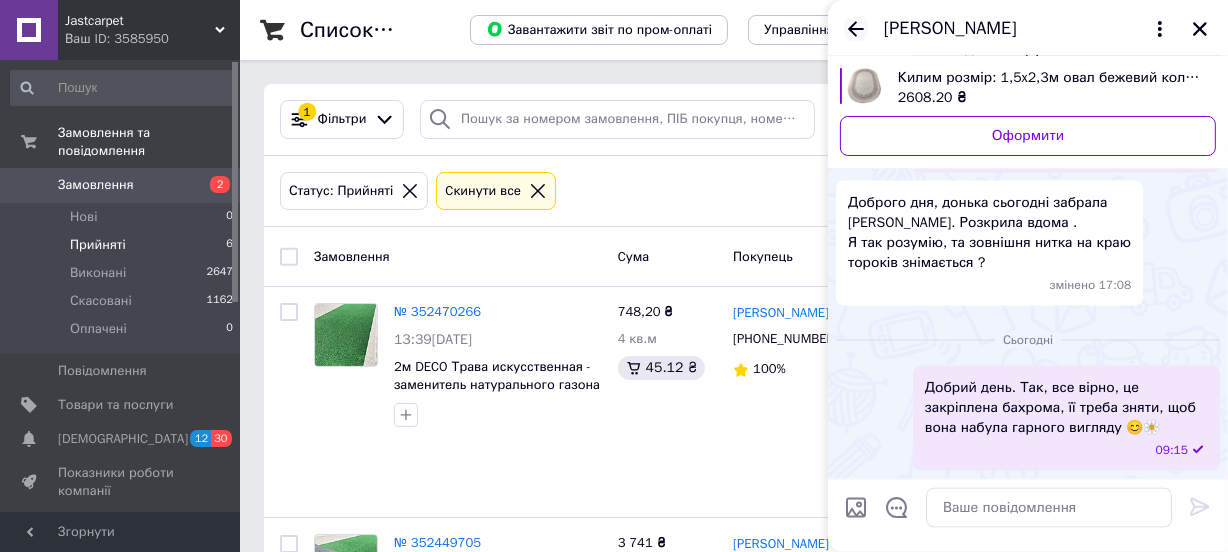 click 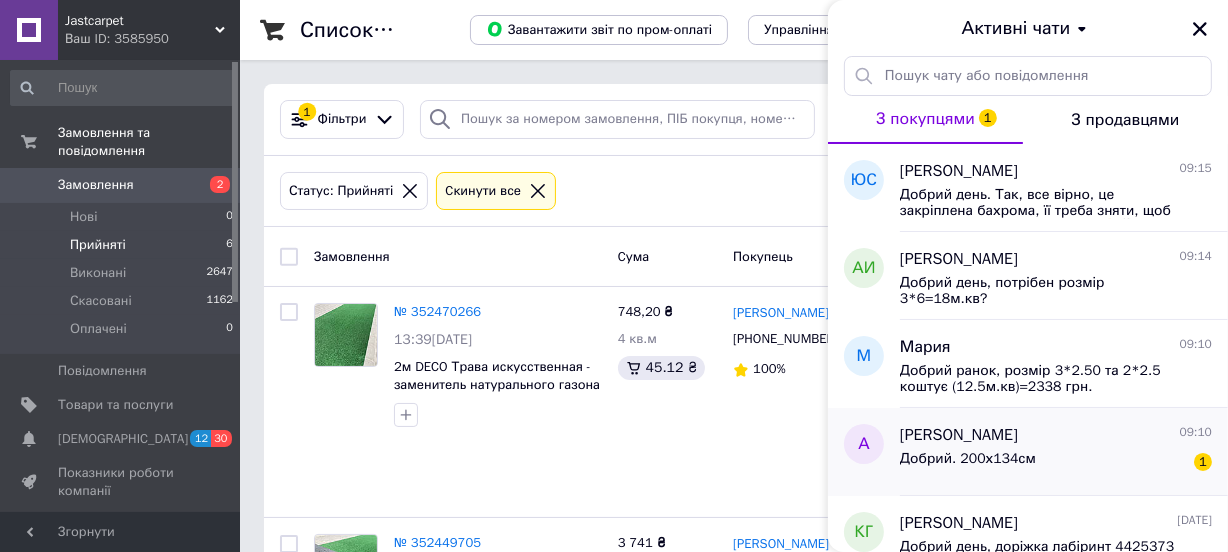 click on "Добрий. 200х134см 1" at bounding box center (1056, 463) 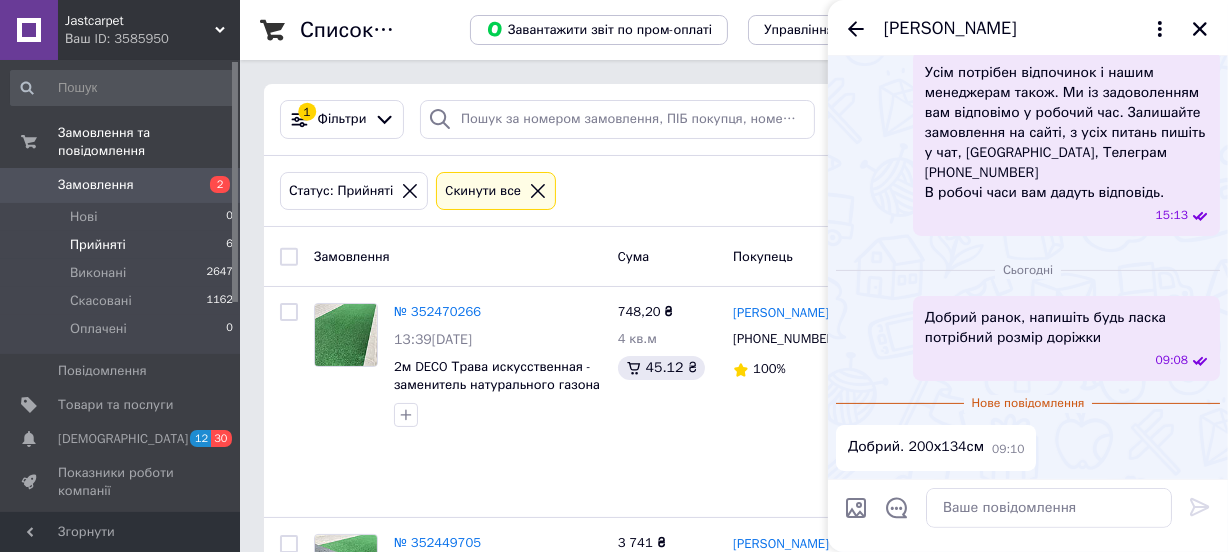 scroll, scrollTop: 453, scrollLeft: 0, axis: vertical 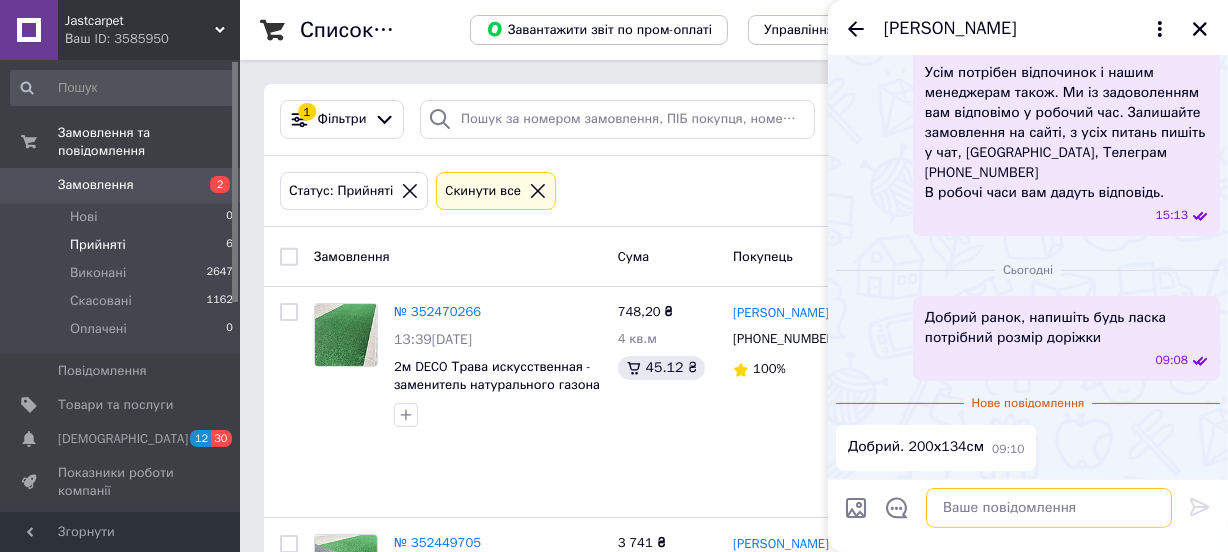 click at bounding box center (1049, 508) 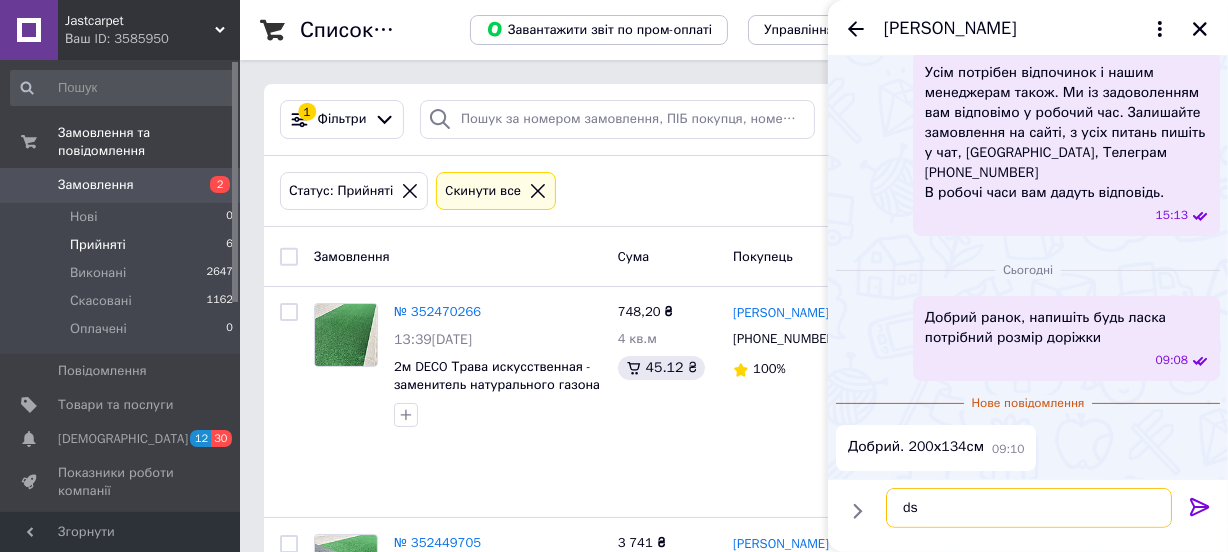 type on "d" 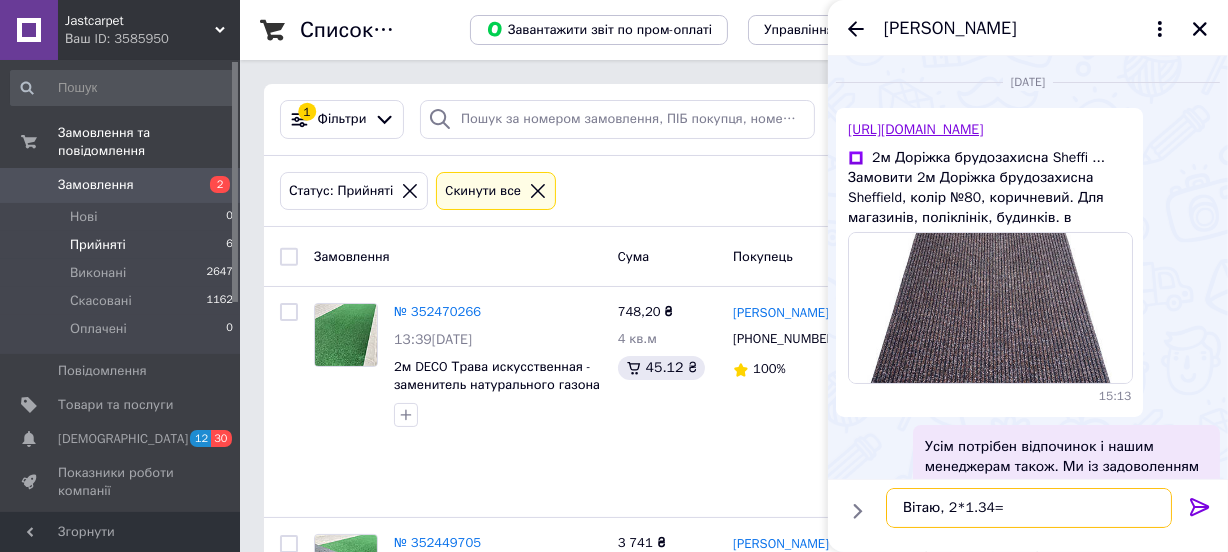 scroll, scrollTop: 0, scrollLeft: 0, axis: both 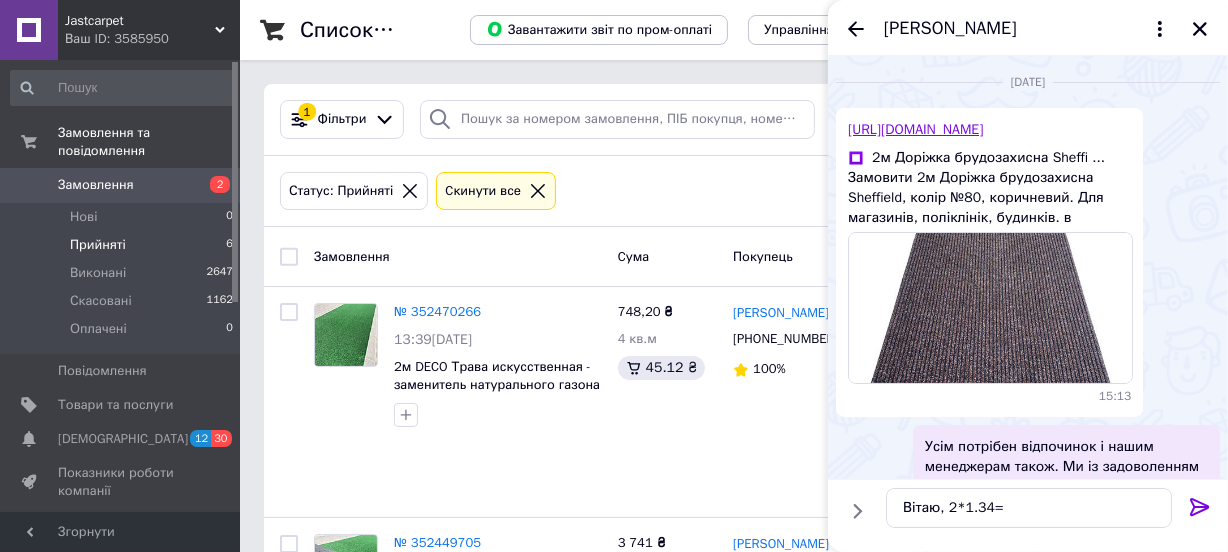 click on "https://prom.ua/ua/p2288977892-dorozhka-gryazezaschitnaya-sheffield.html?adjust_campaign=share&adjust_adgroup=android&adjust_creative=product&utm_campaign=share_button&utm_medium=referral_link&utm_source=b2c_app_android" at bounding box center [915, 129] 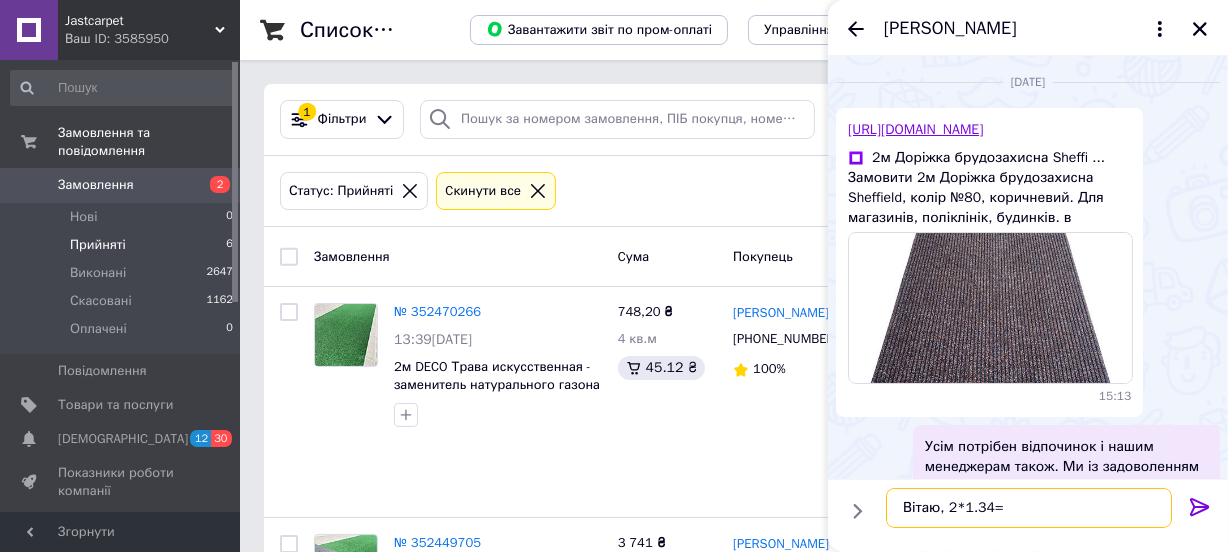 click on "Вітаю, 2*1.34=" at bounding box center (1029, 508) 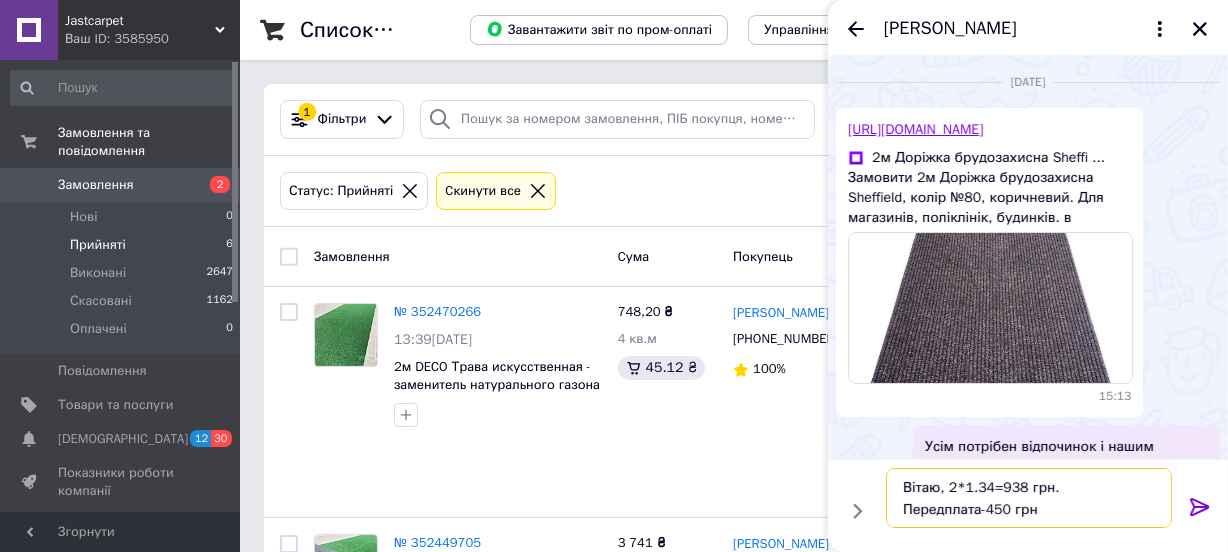 type on "Вітаю, 2*1.34=938 грн. Передплата-450 грн" 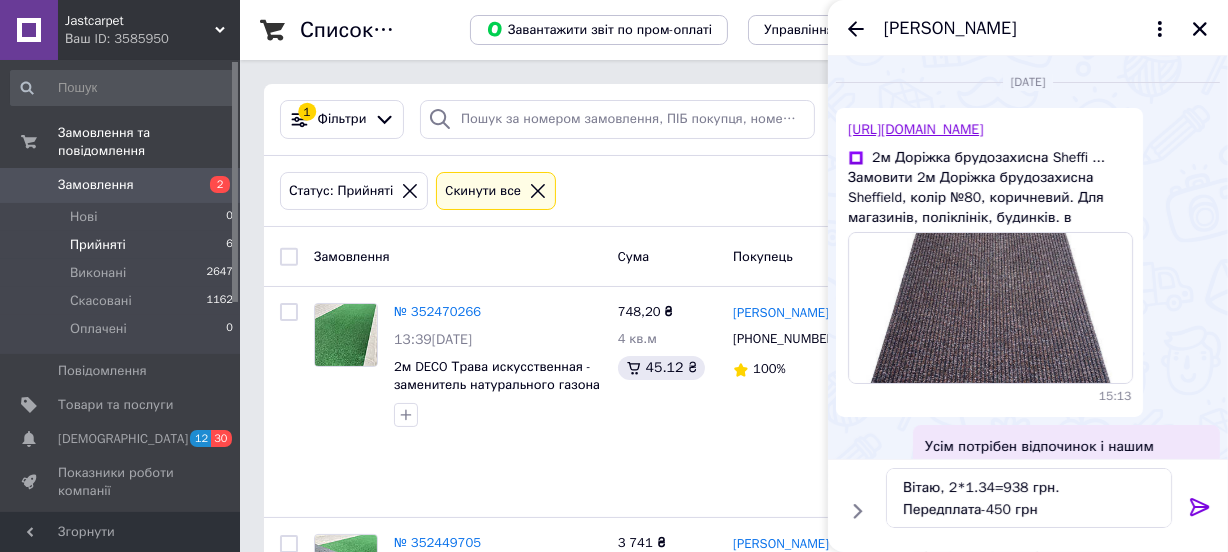 click 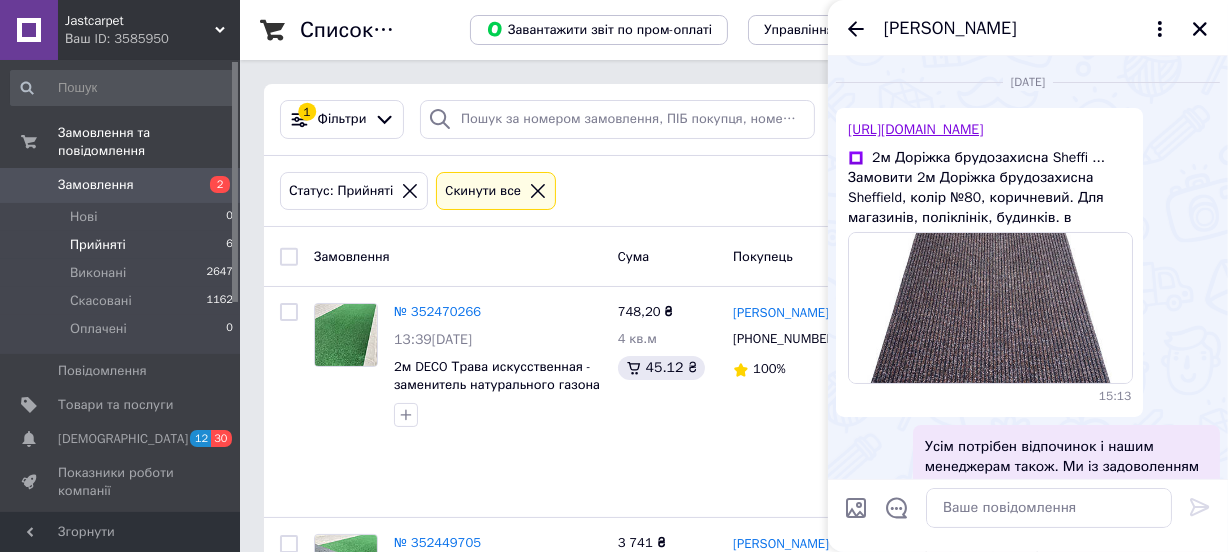 scroll, scrollTop: 490, scrollLeft: 0, axis: vertical 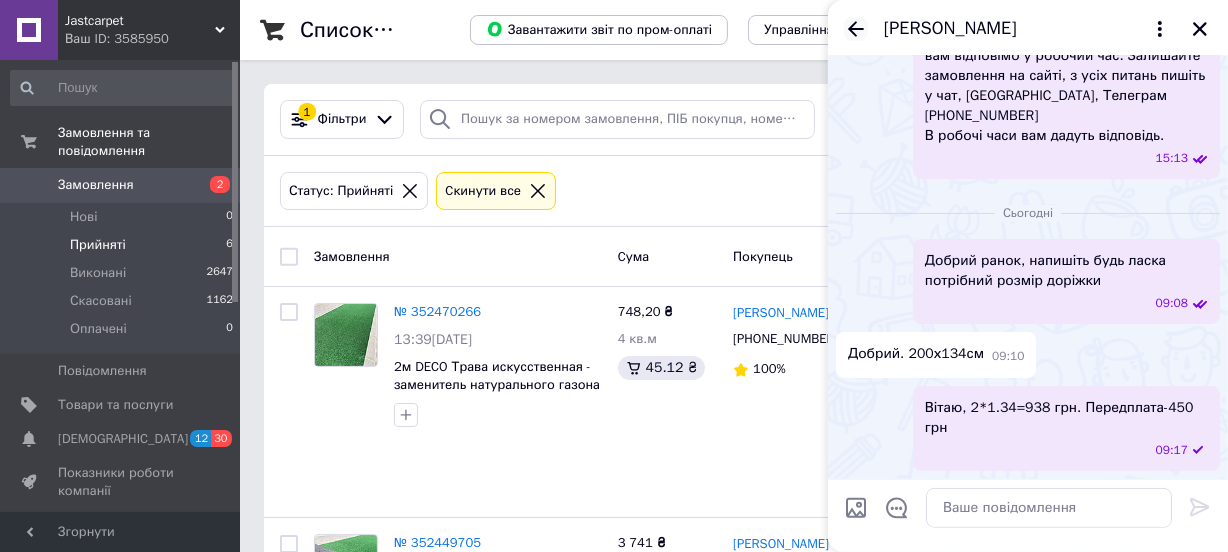 click 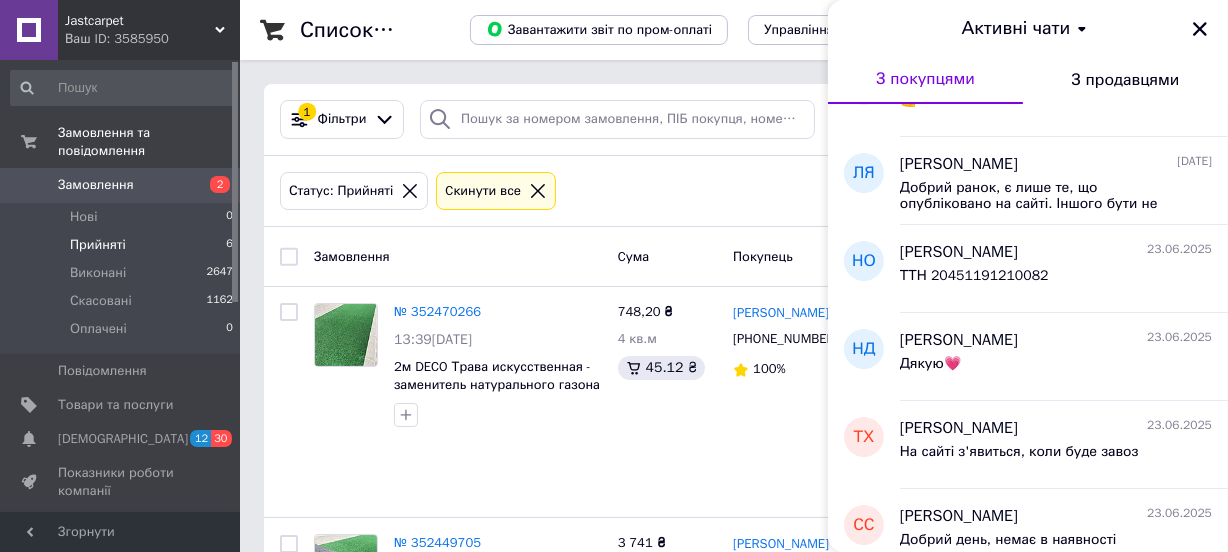 scroll, scrollTop: 1181, scrollLeft: 0, axis: vertical 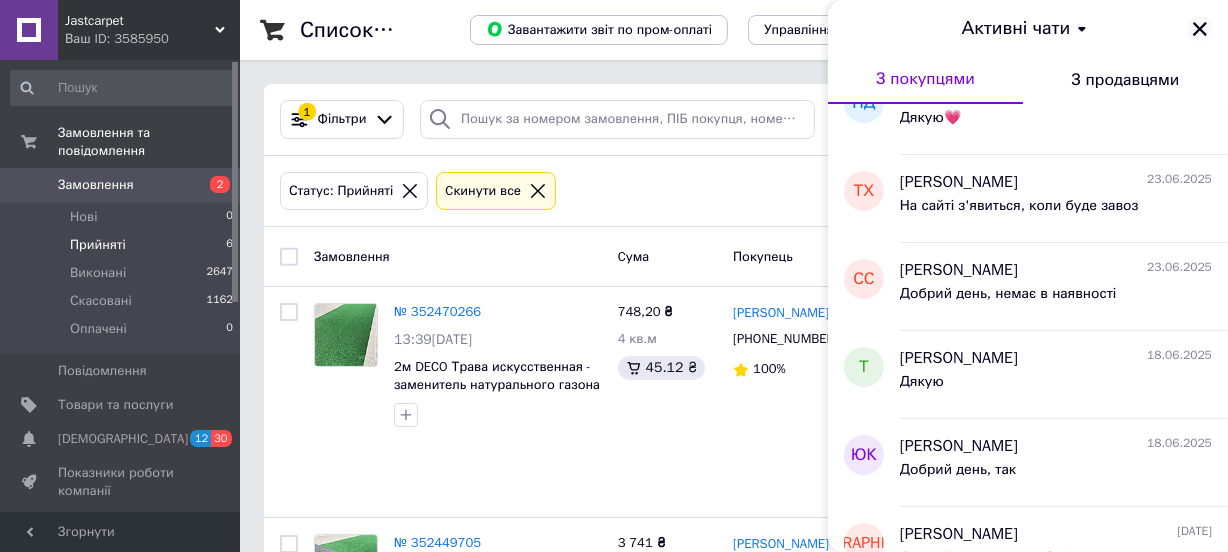 click 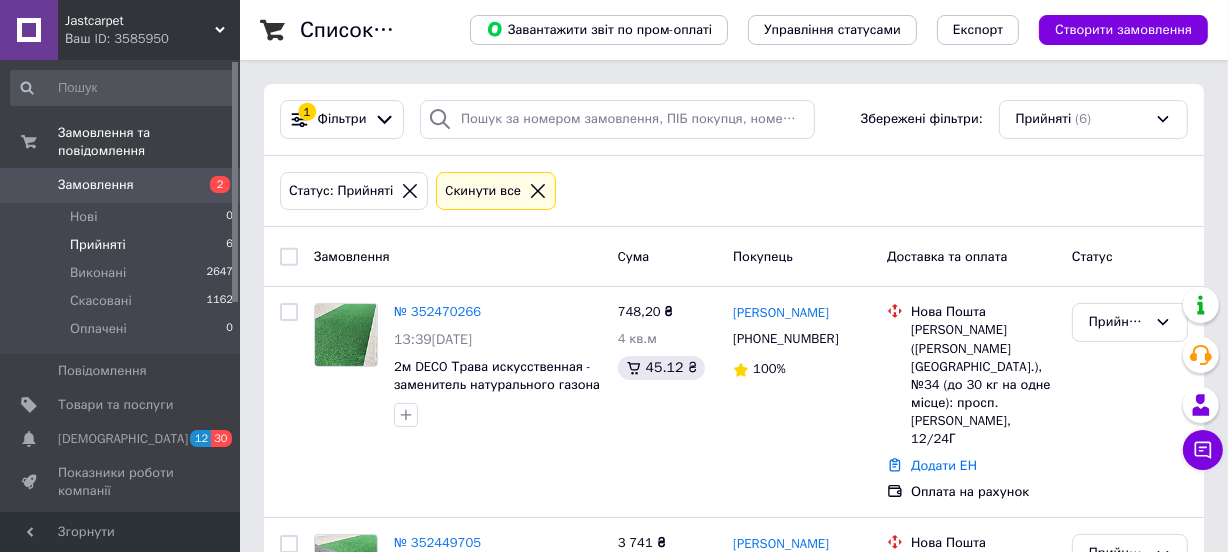 click 